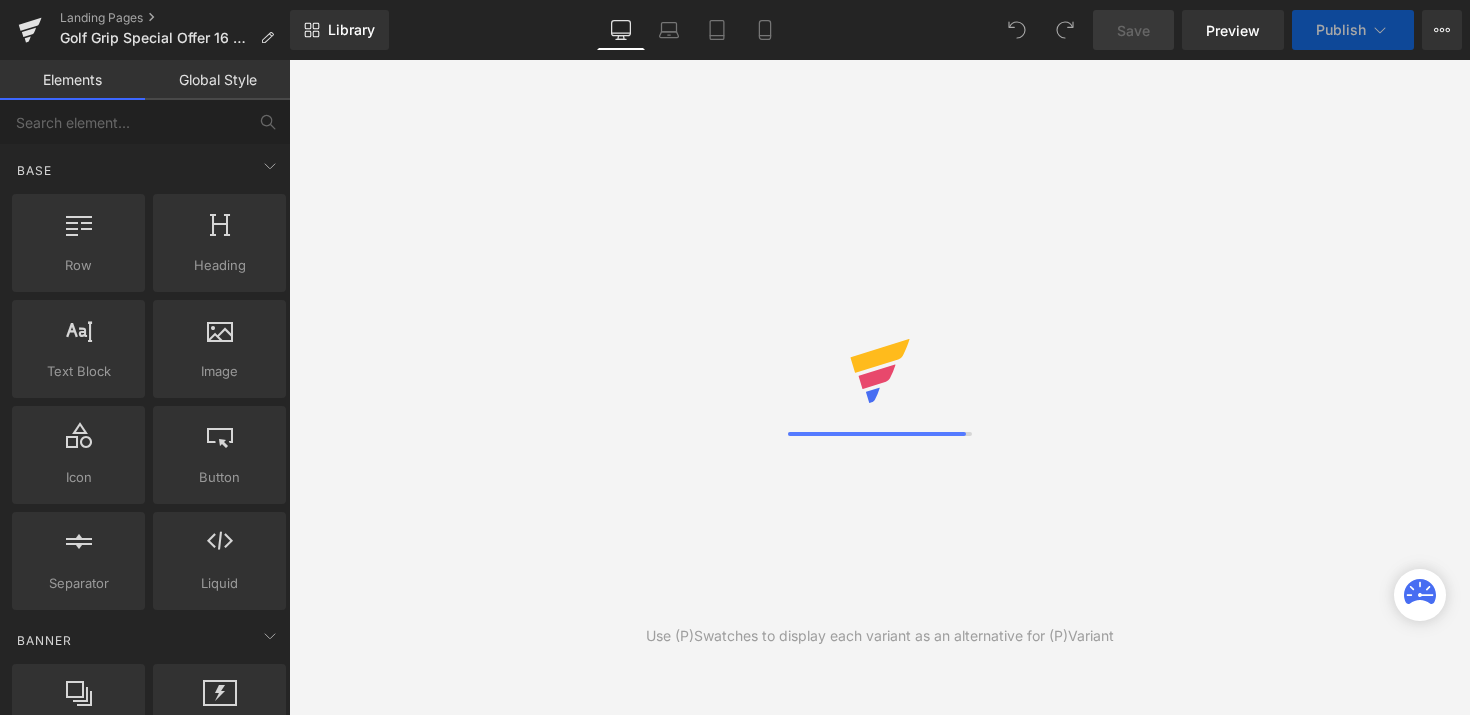 scroll, scrollTop: 0, scrollLeft: 0, axis: both 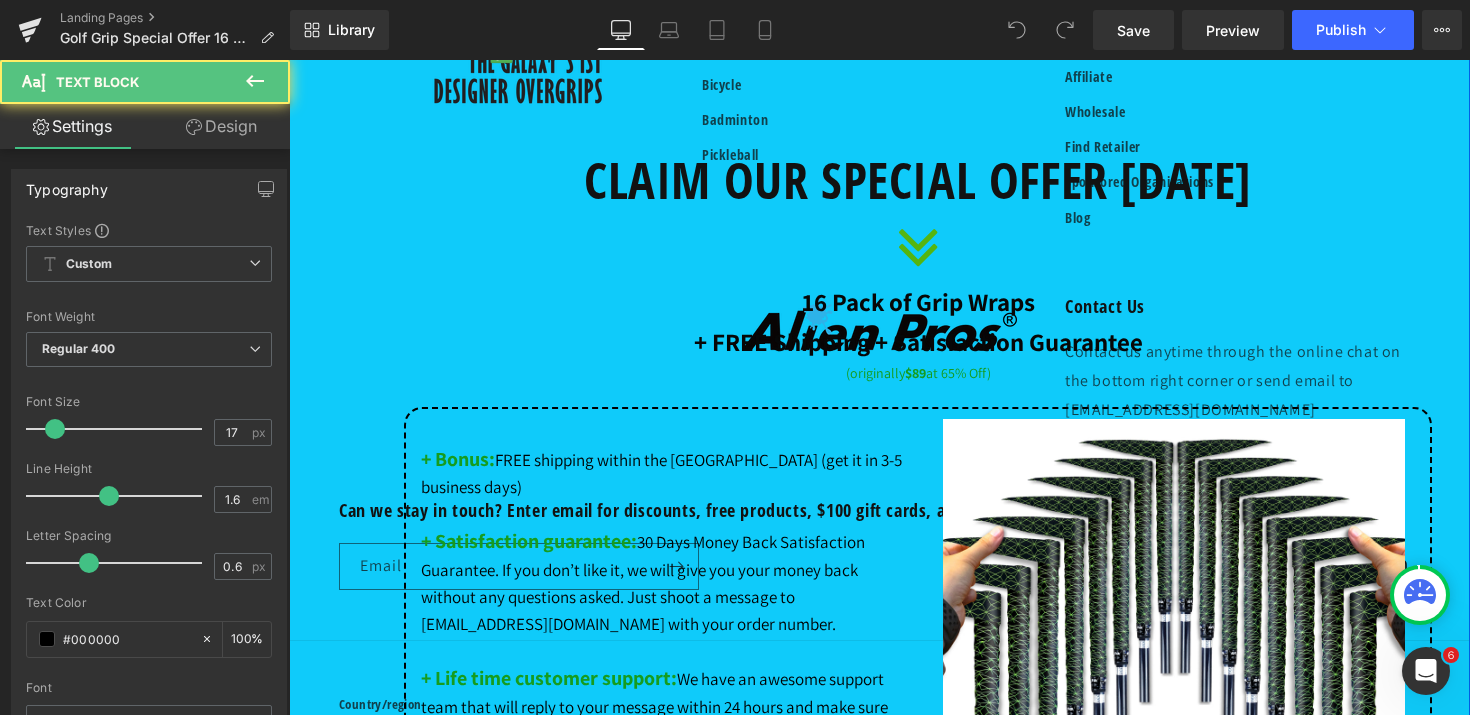 click on "I guarantee that you'll love our products, or I'll return your entire $33.33 and let you keep the grips anyway." at bounding box center [918, 16993] 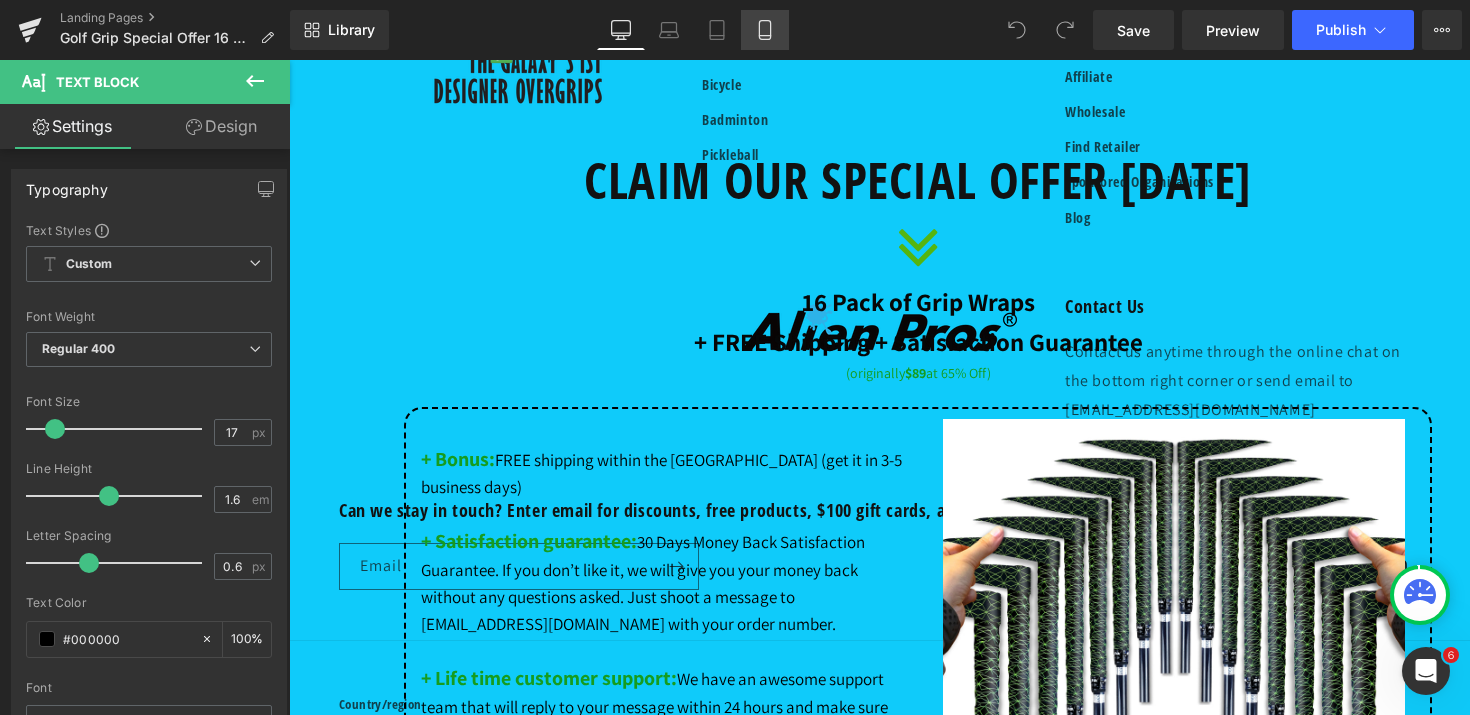 scroll, scrollTop: 17673, scrollLeft: 0, axis: vertical 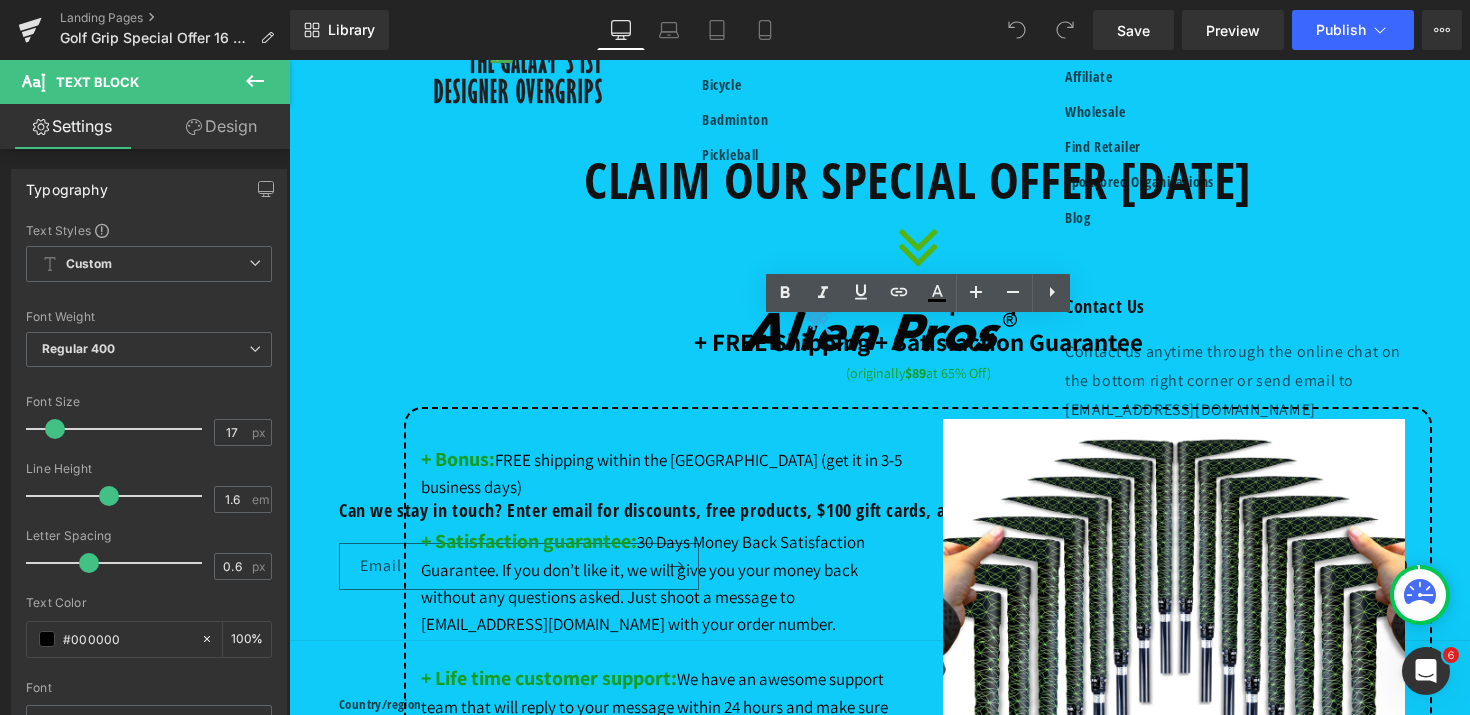 click on "I guarantee that you'll love our products, or I'll return your entire $33.33 and let you keep the grips anyway." at bounding box center (918, 16993) 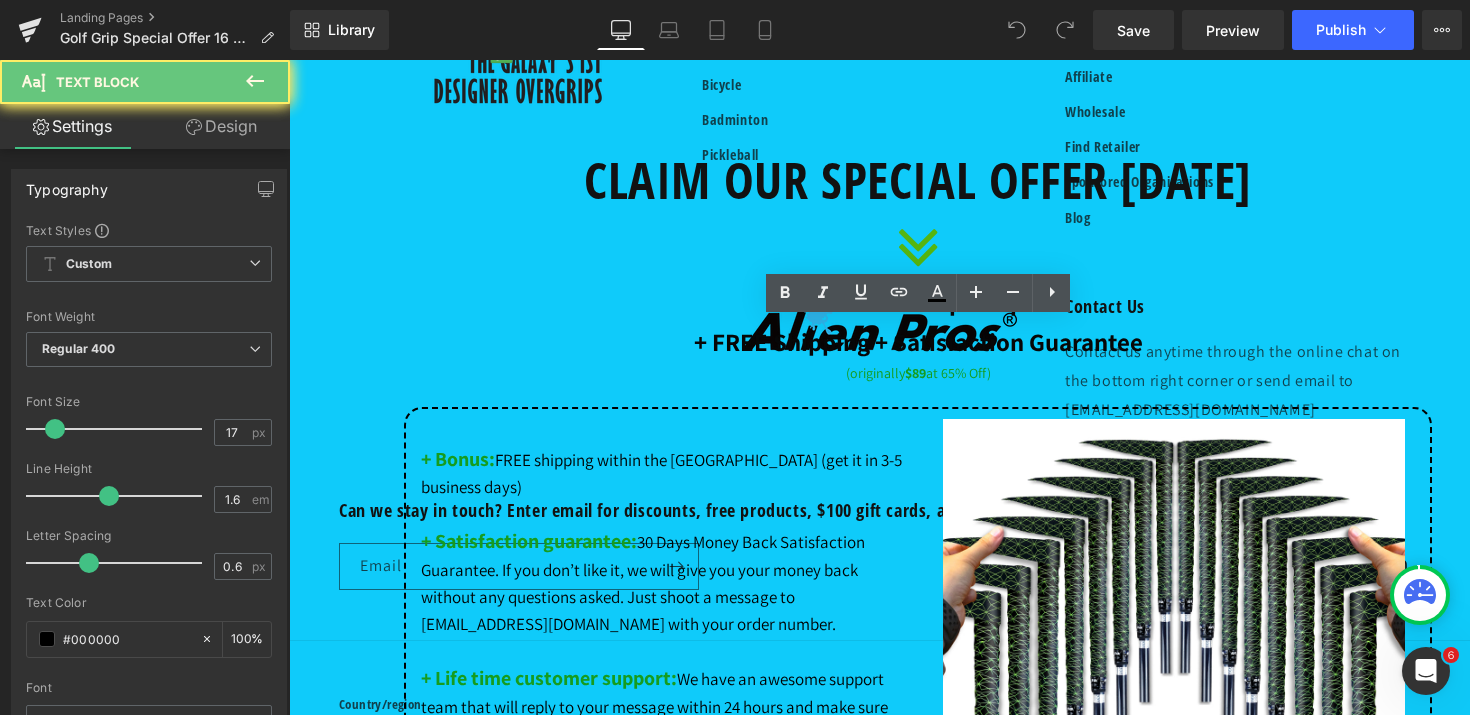 click on "I guarantee that you'll love our products, or I'll return your entire $33.33 and let you keep the grips anyway." at bounding box center (918, 16993) 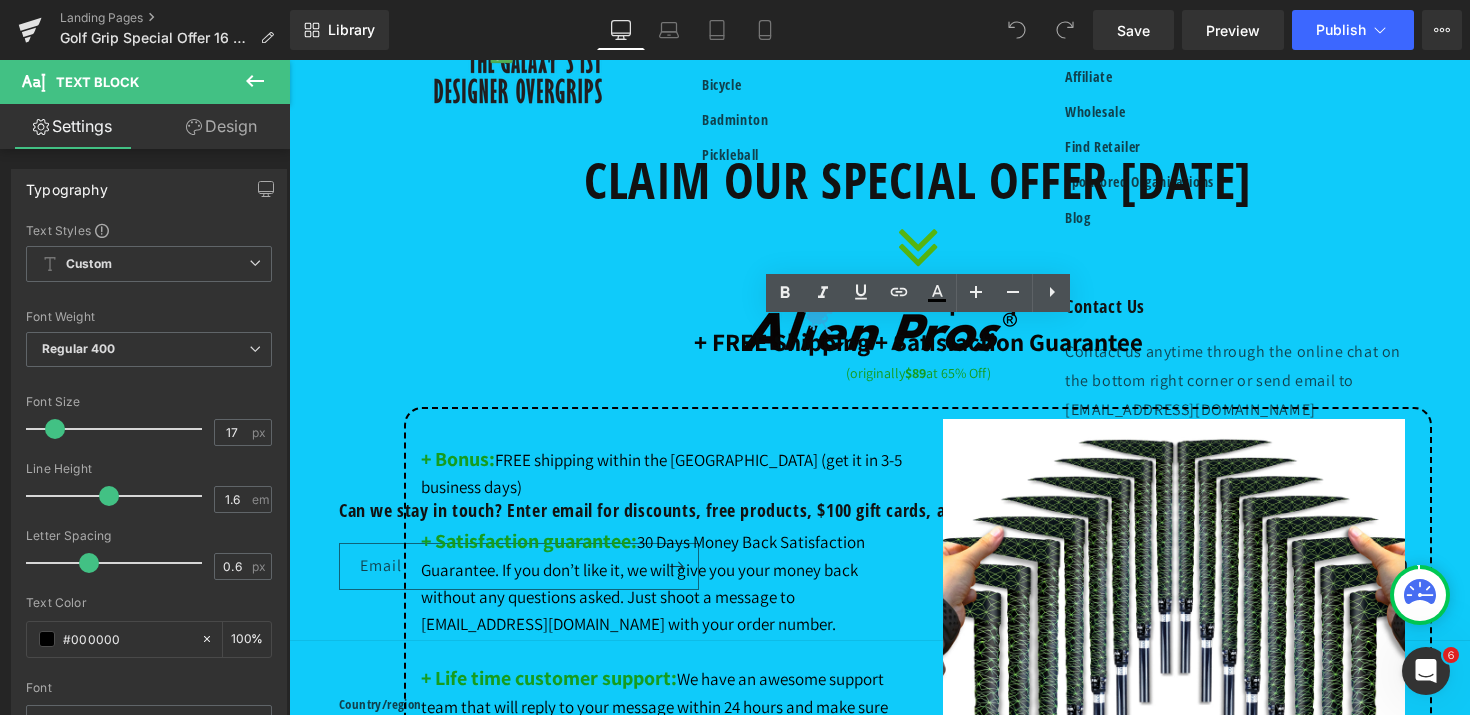 click on "I guarantee that you'll love our products, or I'll return your entire $33.33 and let you keep the grips anyway." at bounding box center [918, 16993] 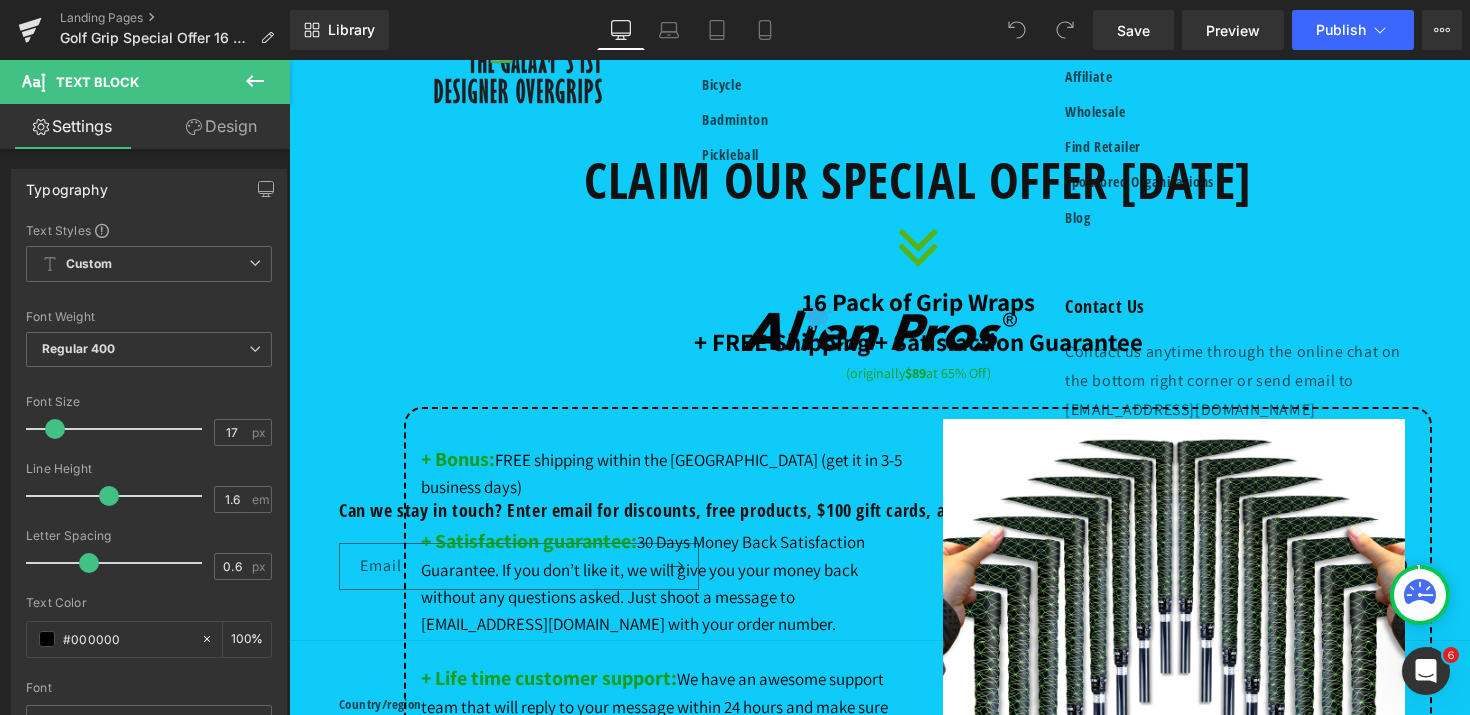 scroll, scrollTop: 19796, scrollLeft: 0, axis: vertical 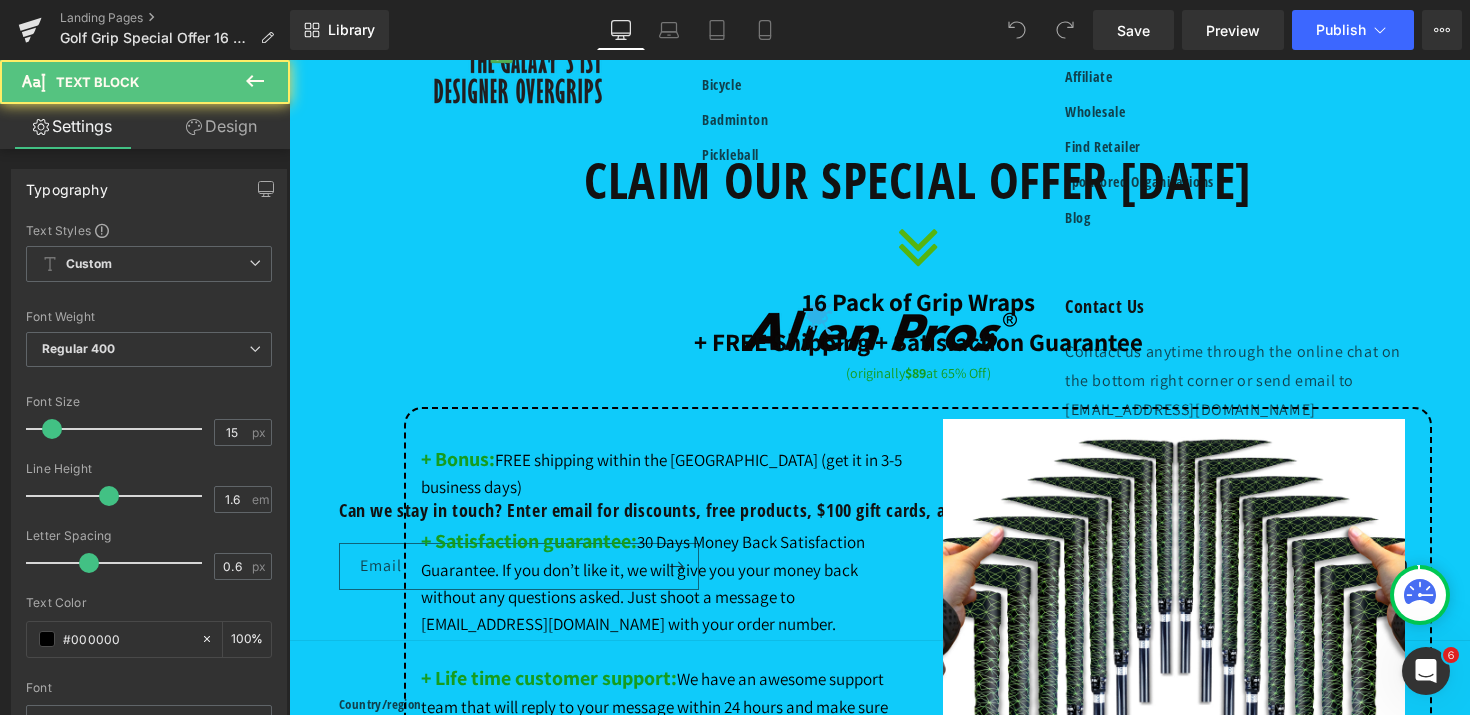 click on "Now $33.33" at bounding box center [460, 19100] 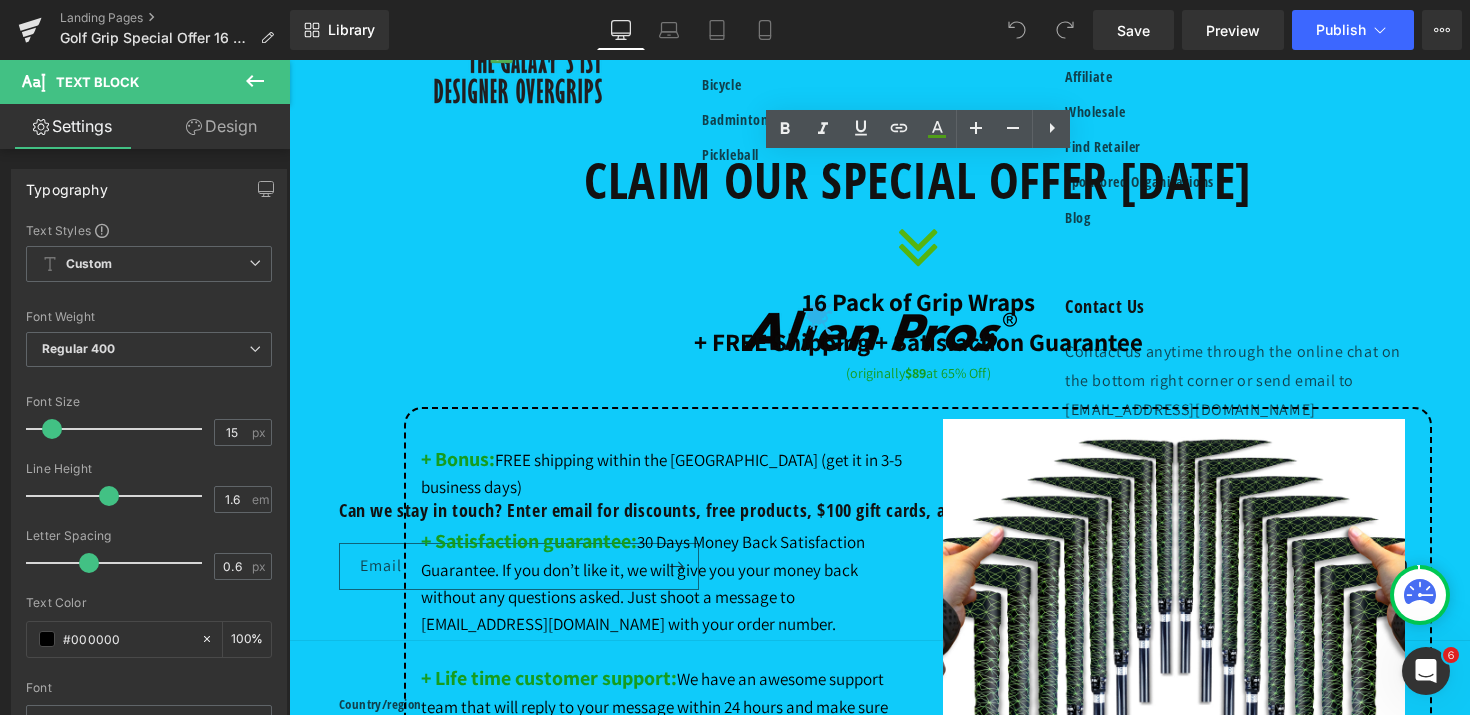 drag, startPoint x: 478, startPoint y: 389, endPoint x: 515, endPoint y: 389, distance: 37 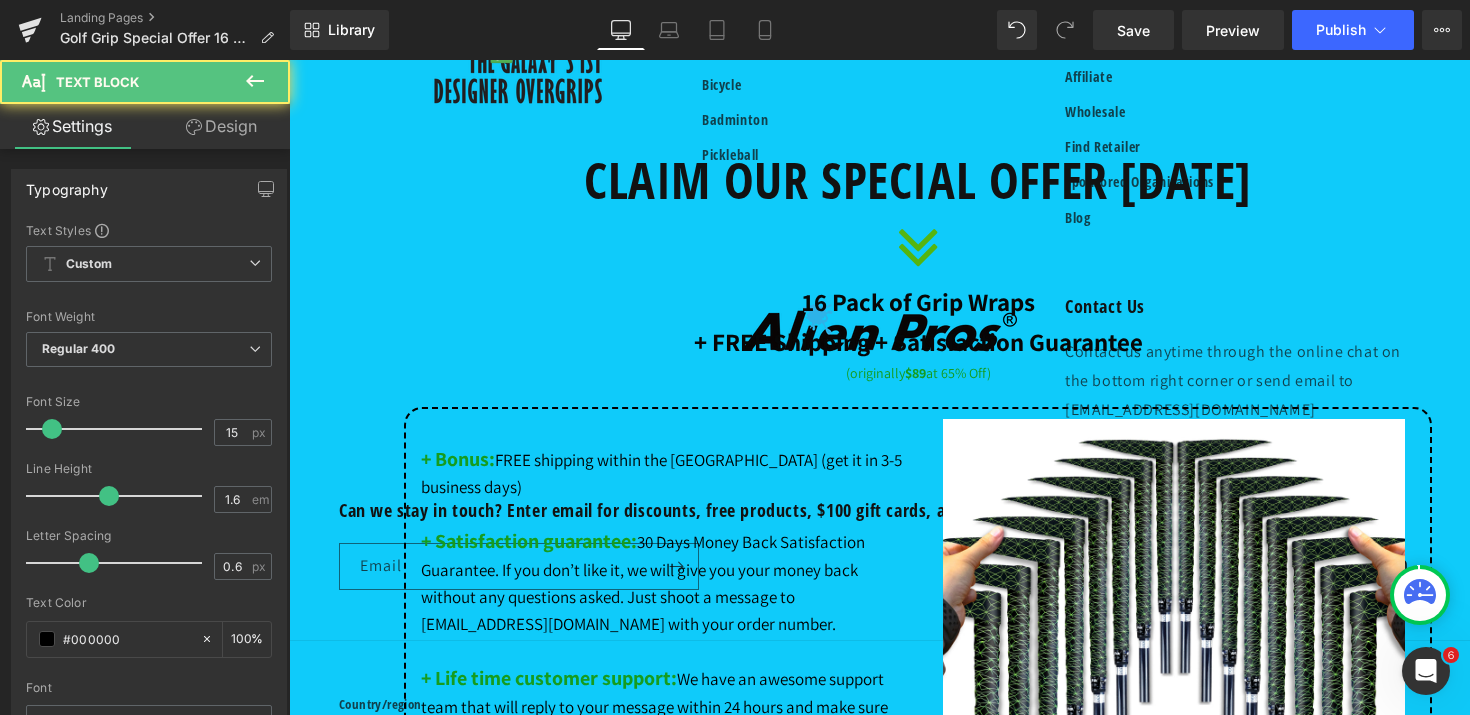 drag, startPoint x: 429, startPoint y: 516, endPoint x: 466, endPoint y: 517, distance: 37.01351 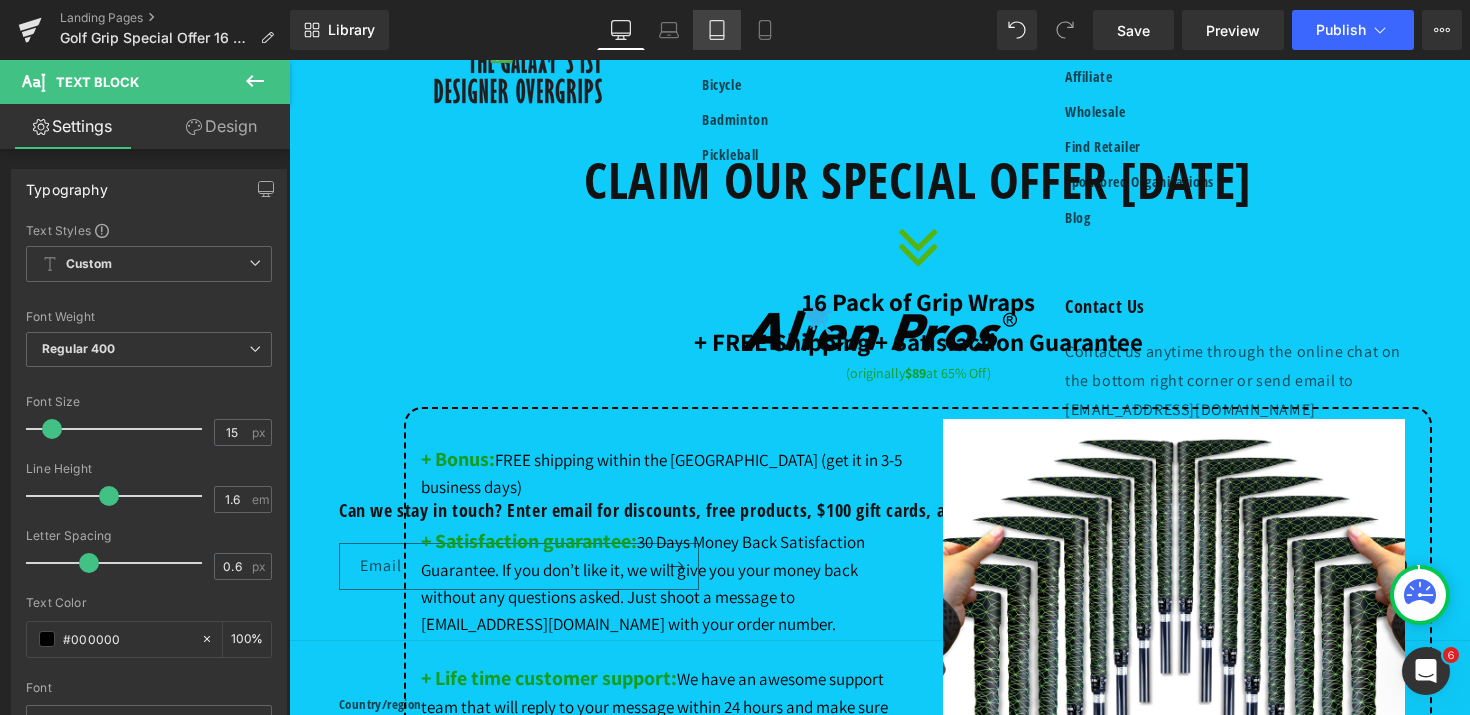 scroll, scrollTop: 20763, scrollLeft: 0, axis: vertical 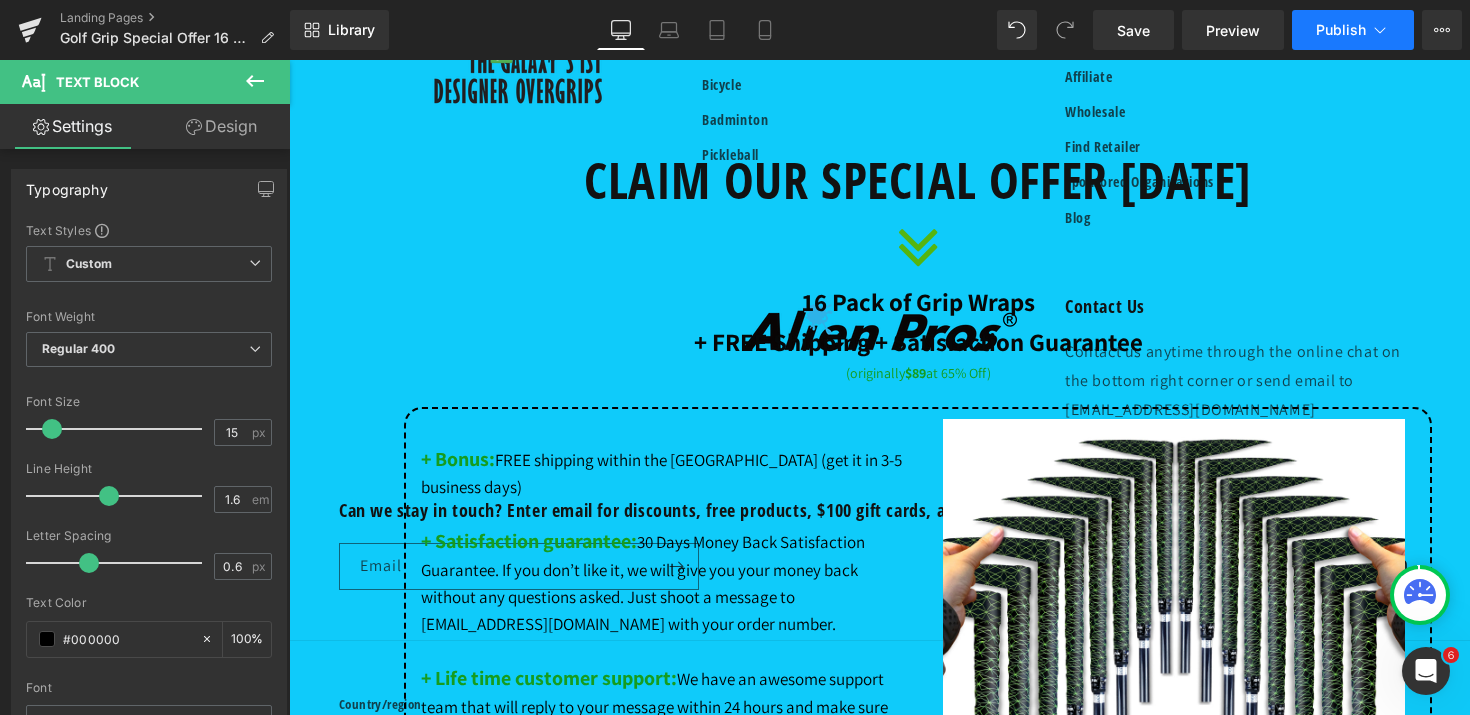 click on "Publish" at bounding box center (1341, 30) 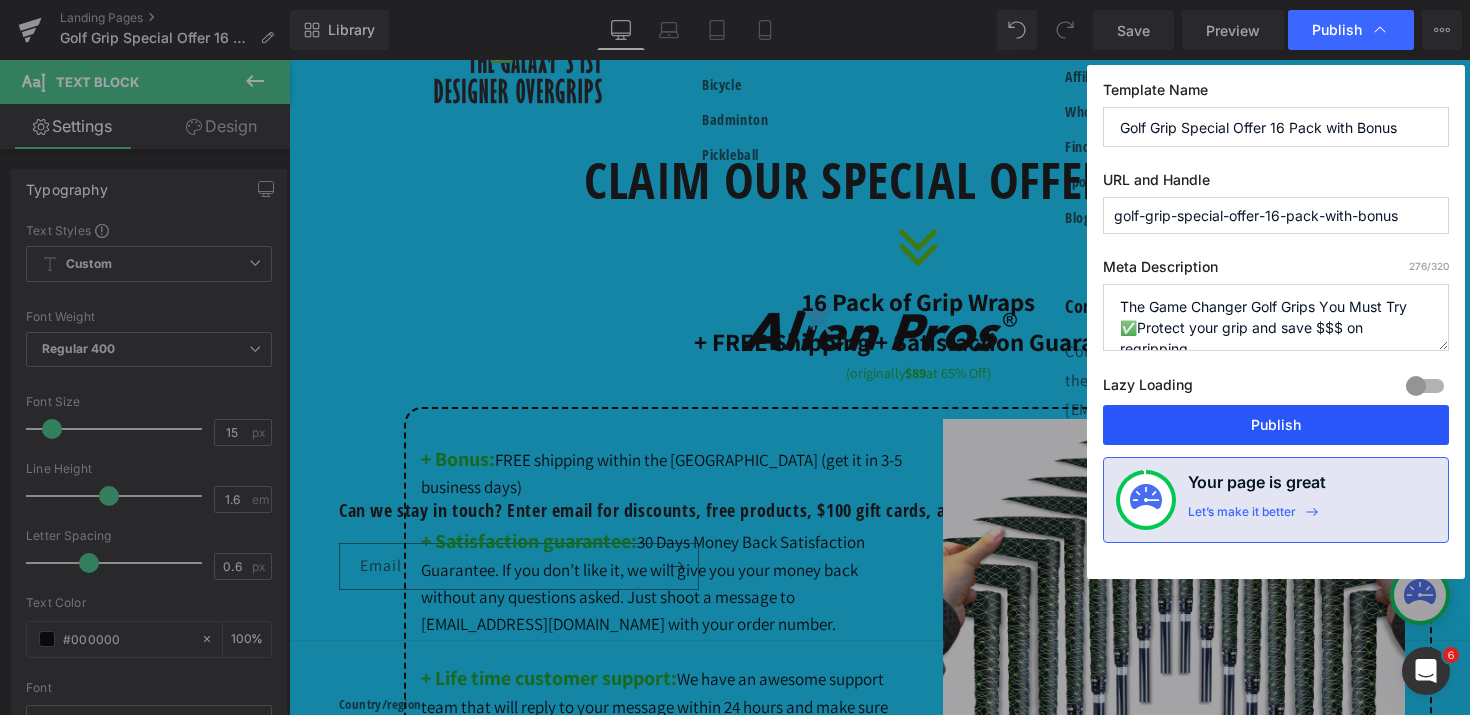 click on "Publish" at bounding box center (1276, 425) 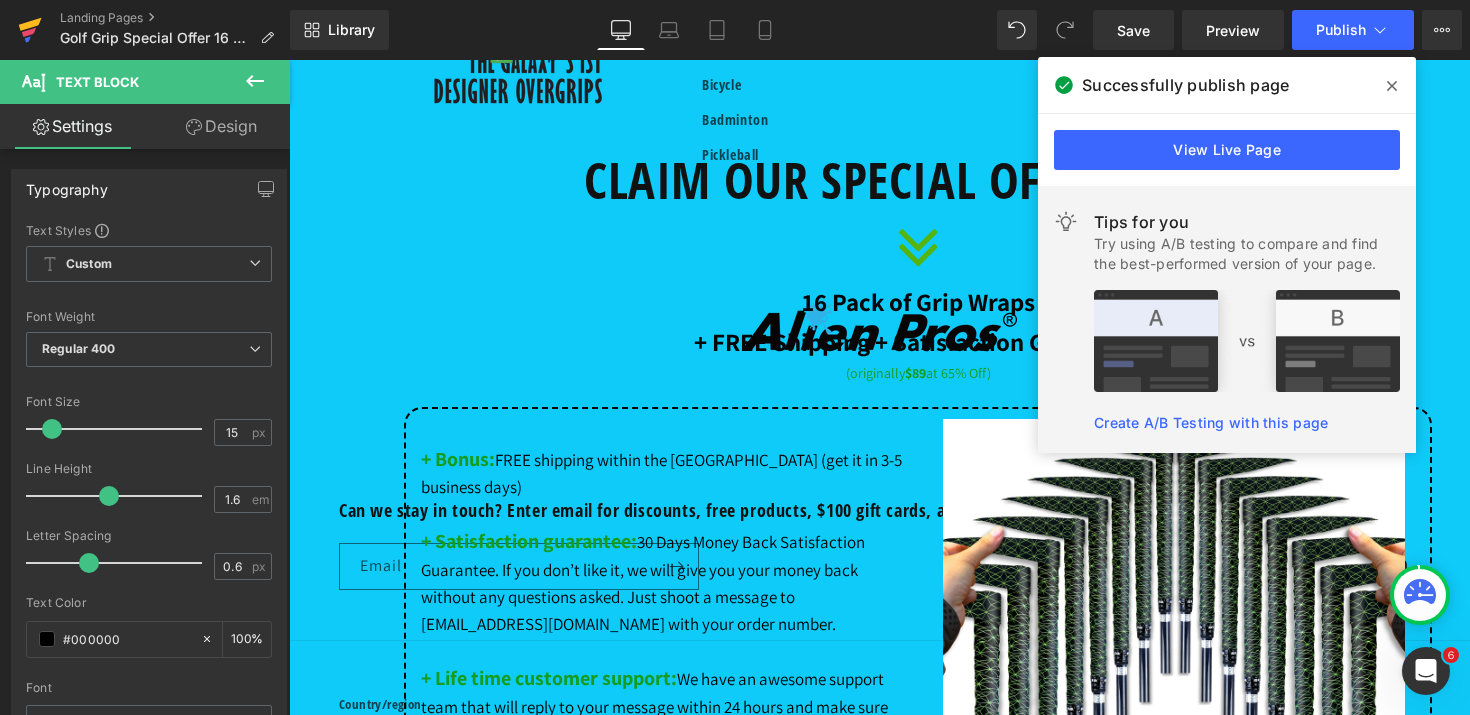 click 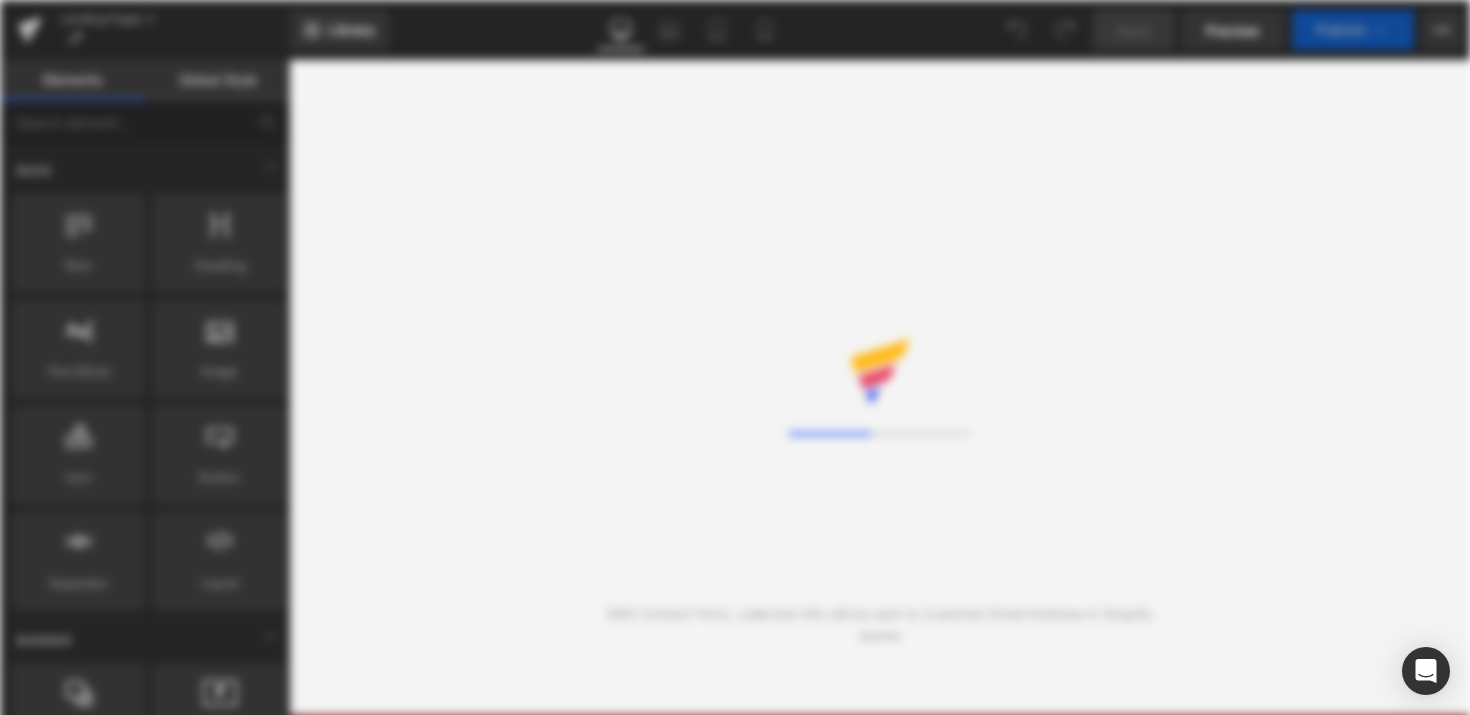 scroll, scrollTop: 0, scrollLeft: 0, axis: both 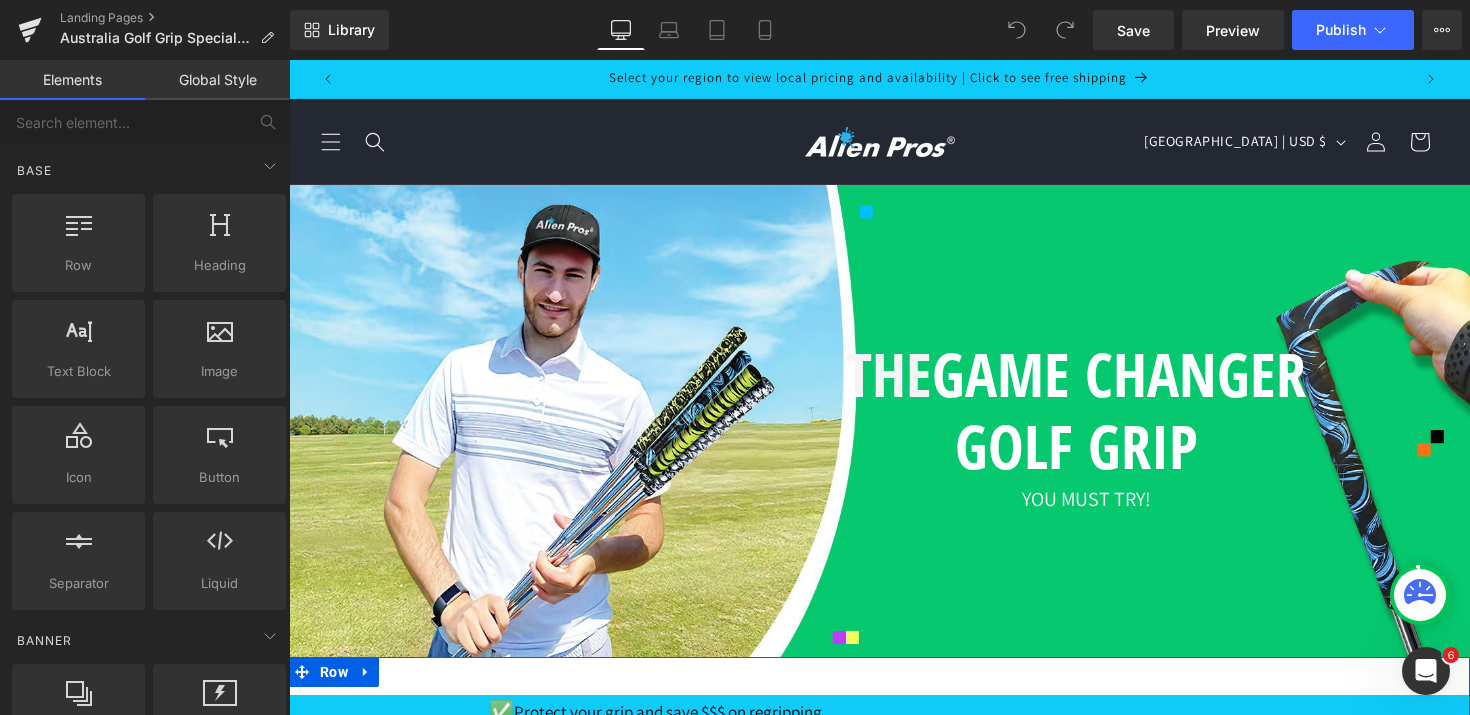 click on "I guarantee that you'll love our products, or I'll return your entire $53 AUD and let you keep the grips anyway." at bounding box center [918, 17802] 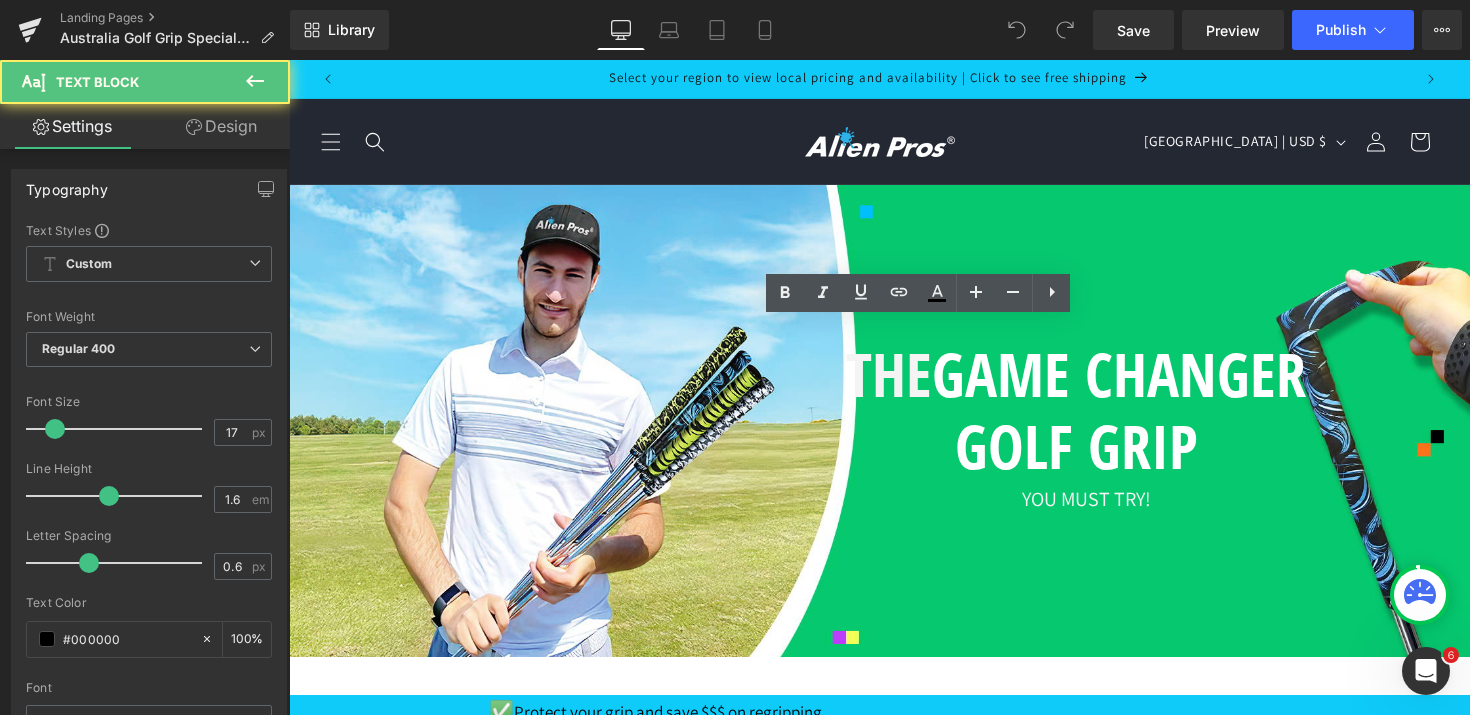 click on "I guarantee that you'll love our products, or I'll return your entire $53 AUD and let you keep the grips anyway." at bounding box center [918, 17802] 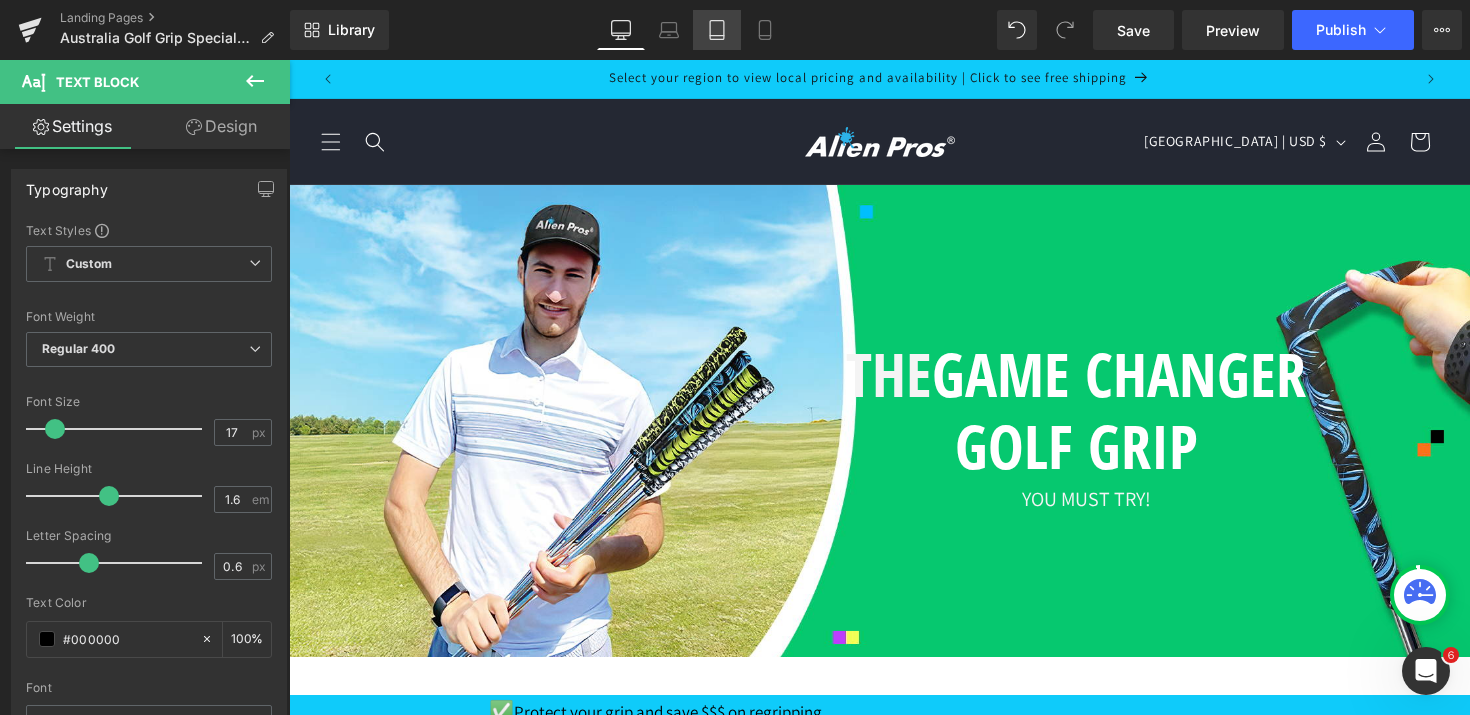 scroll, scrollTop: 19796, scrollLeft: 0, axis: vertical 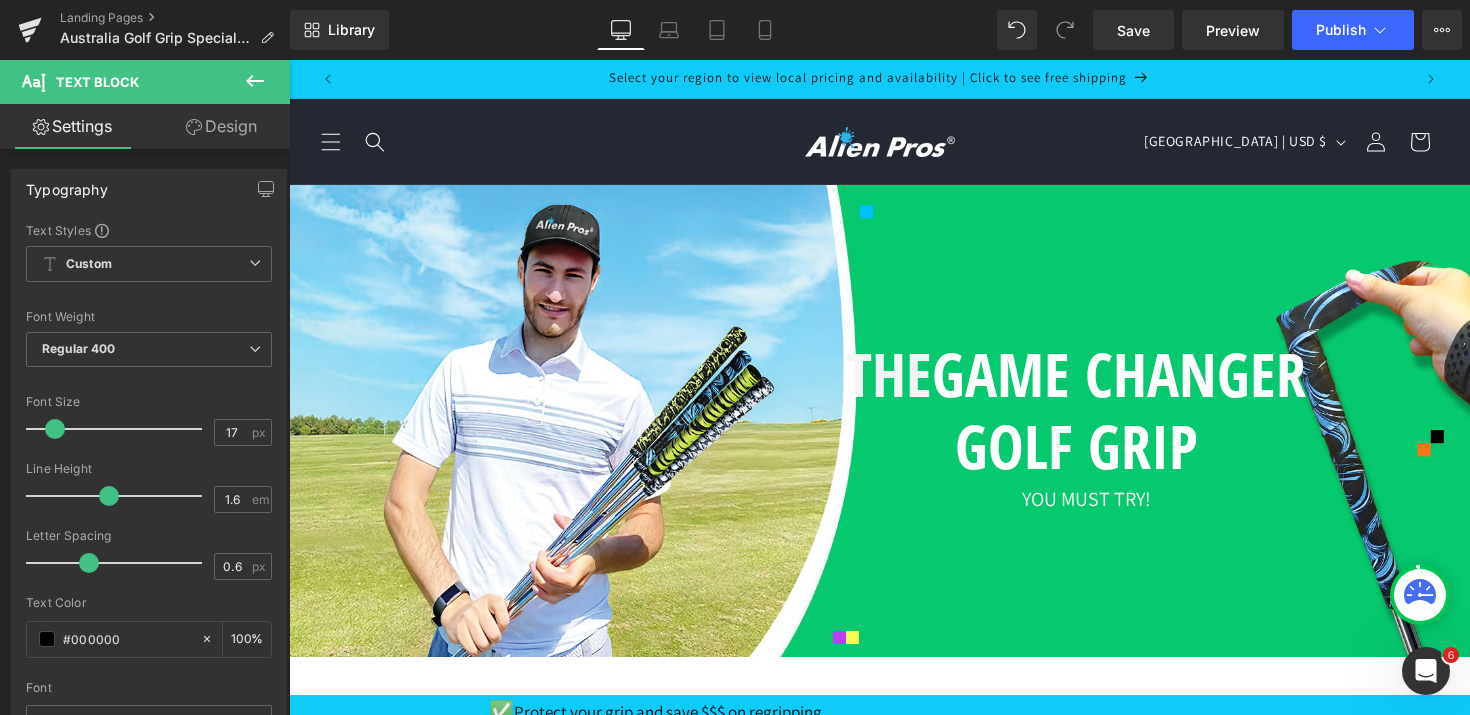 click on "Now $53 AUD" at bounding box center (468, 19909) 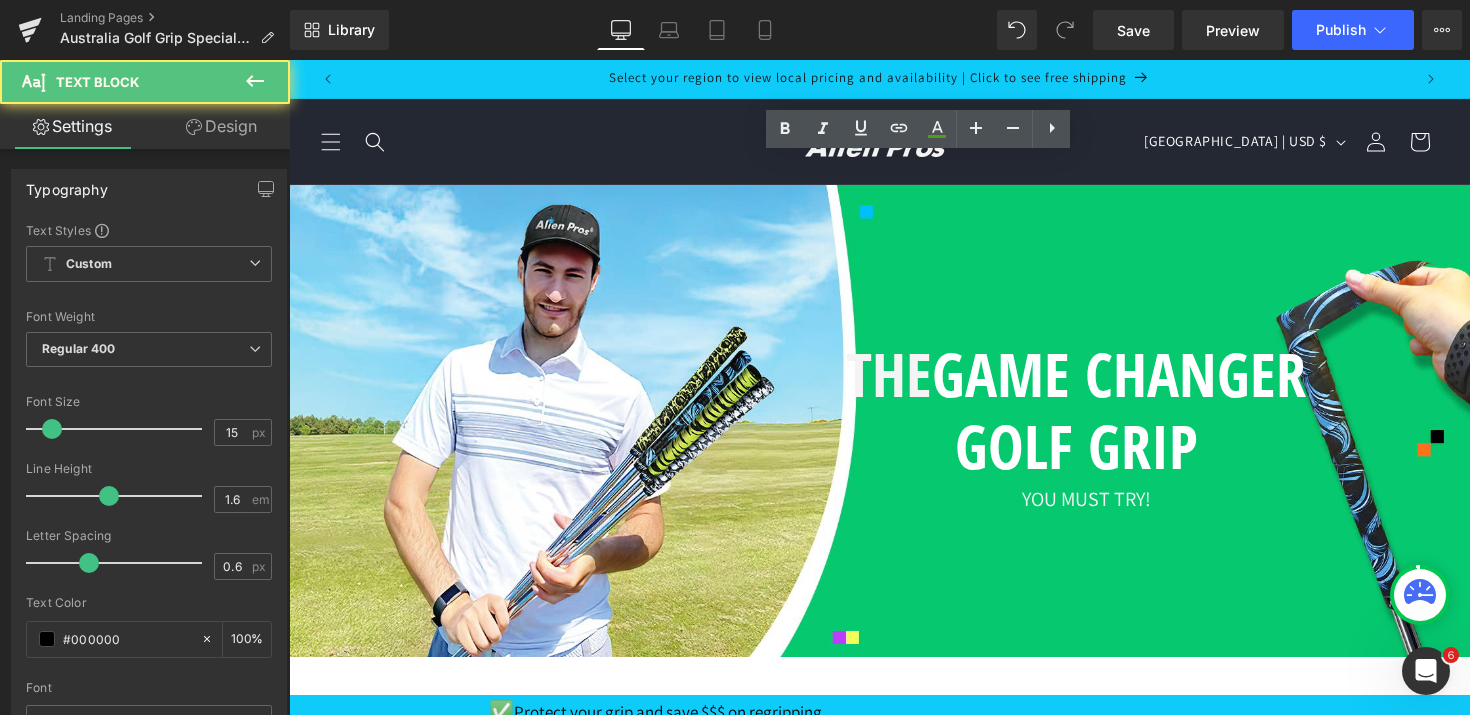click on "Now $53 AUD" at bounding box center [468, 19909] 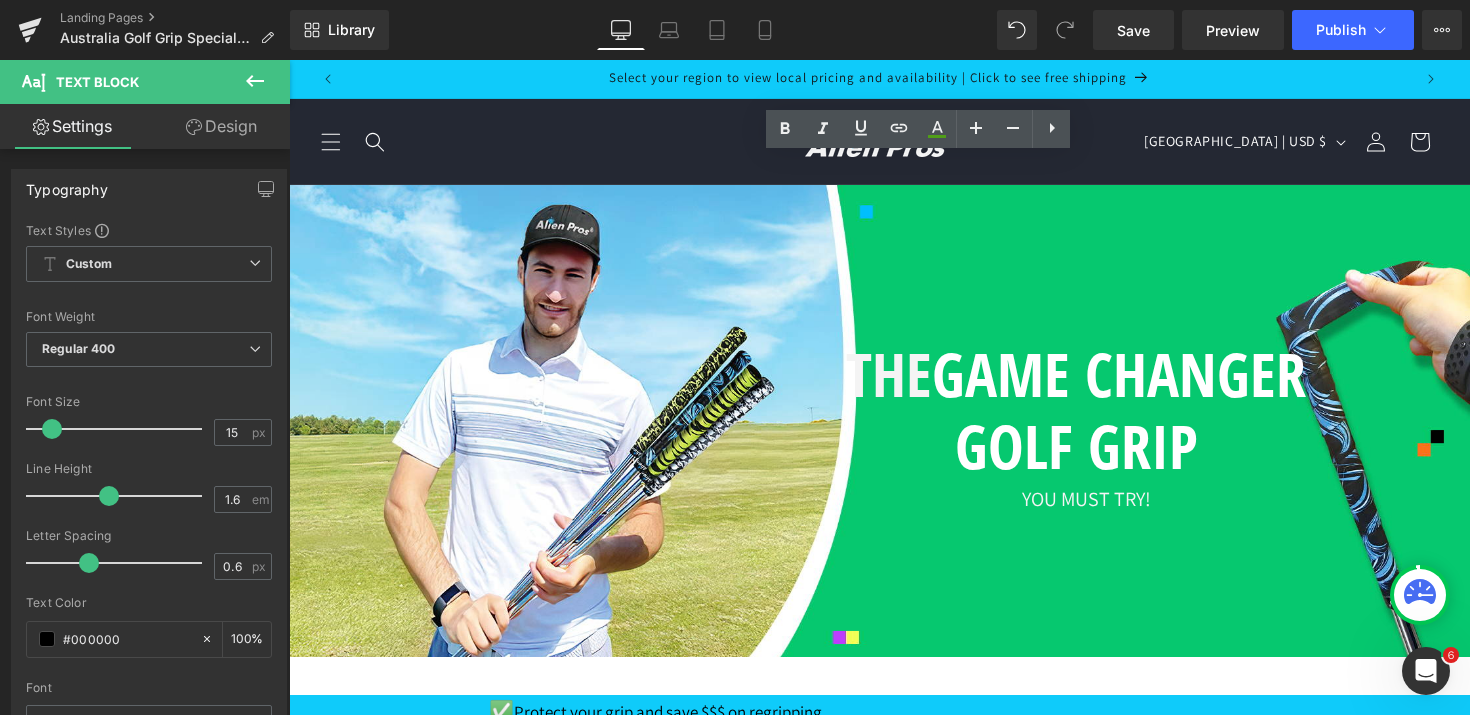 type 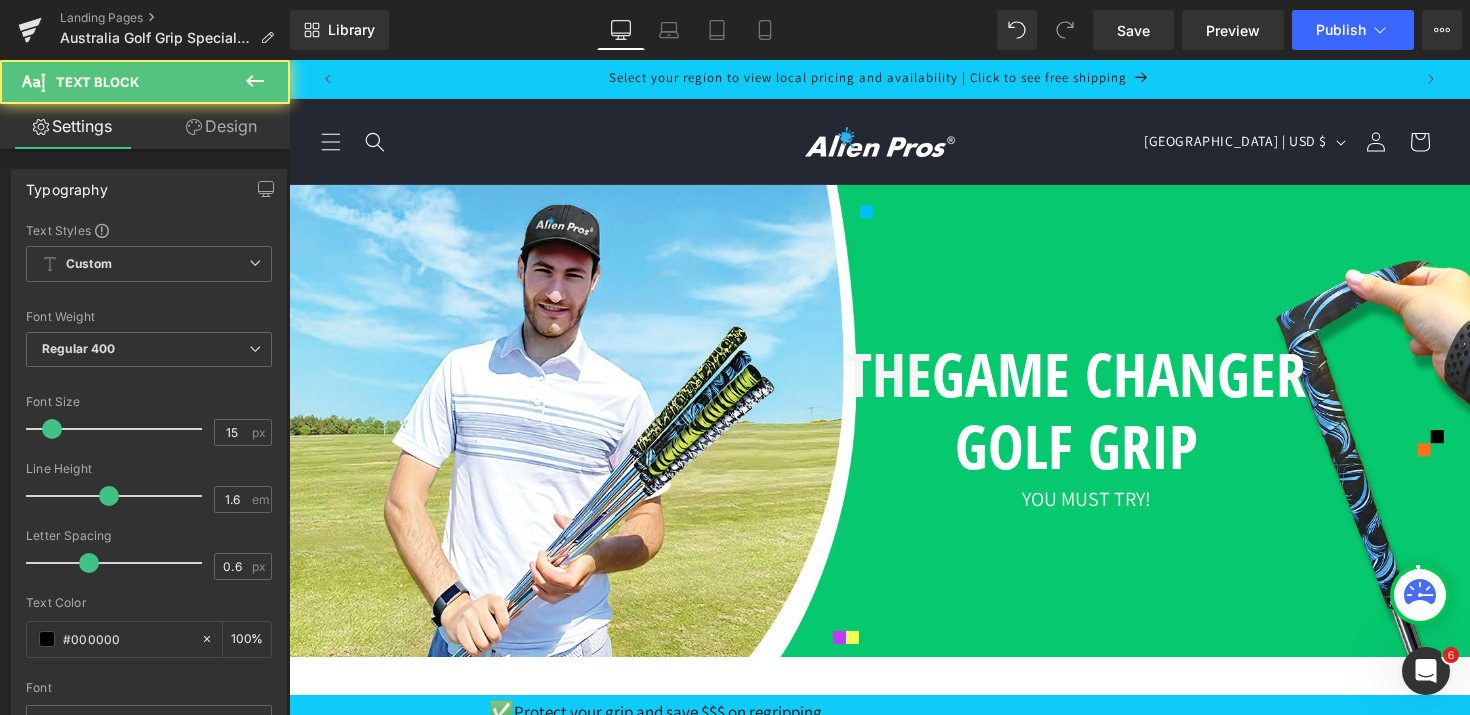 click on "If for whatever reason, you don’t feel like this grip is the best for you, email us and we will send you a full $53 AUD refund, no questions asked... You don’t even need to send the grips back." at bounding box center [898, 20017] 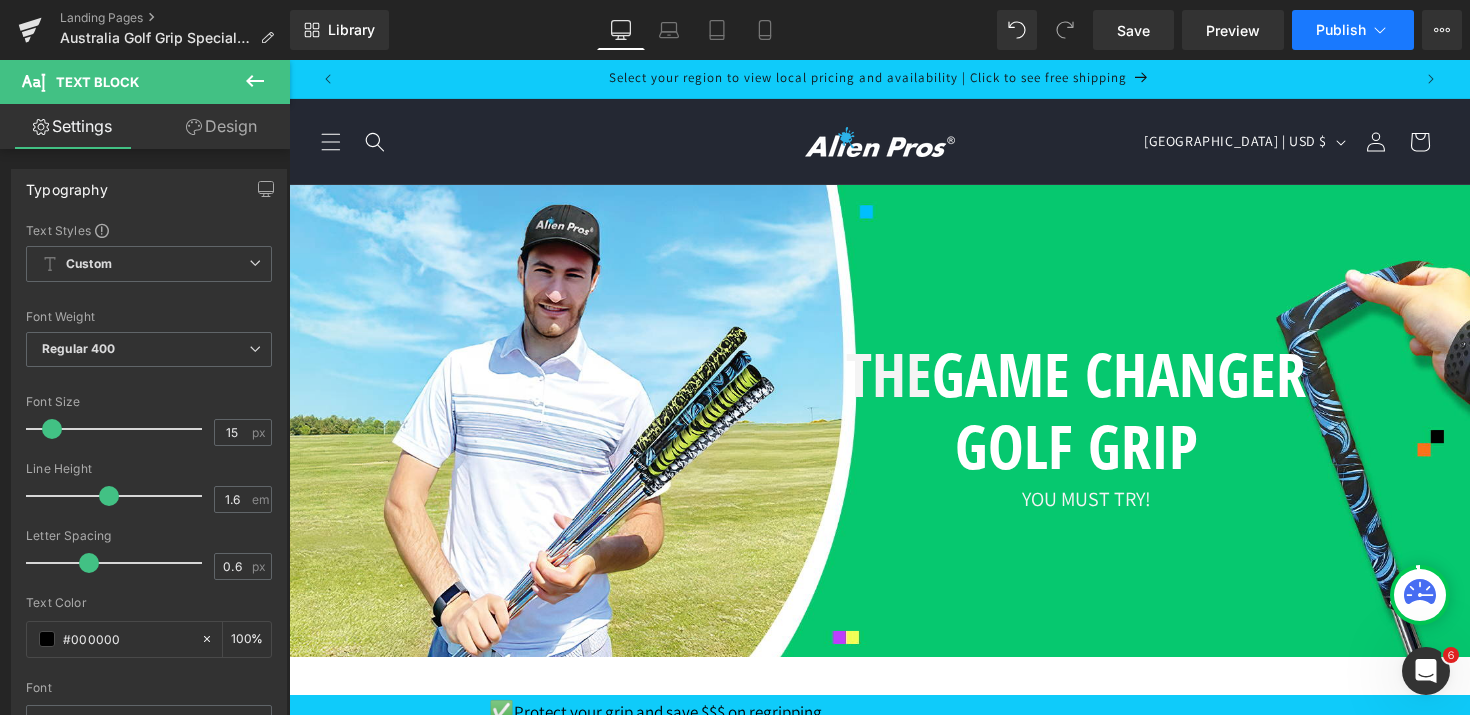 click on "Publish" at bounding box center [1341, 30] 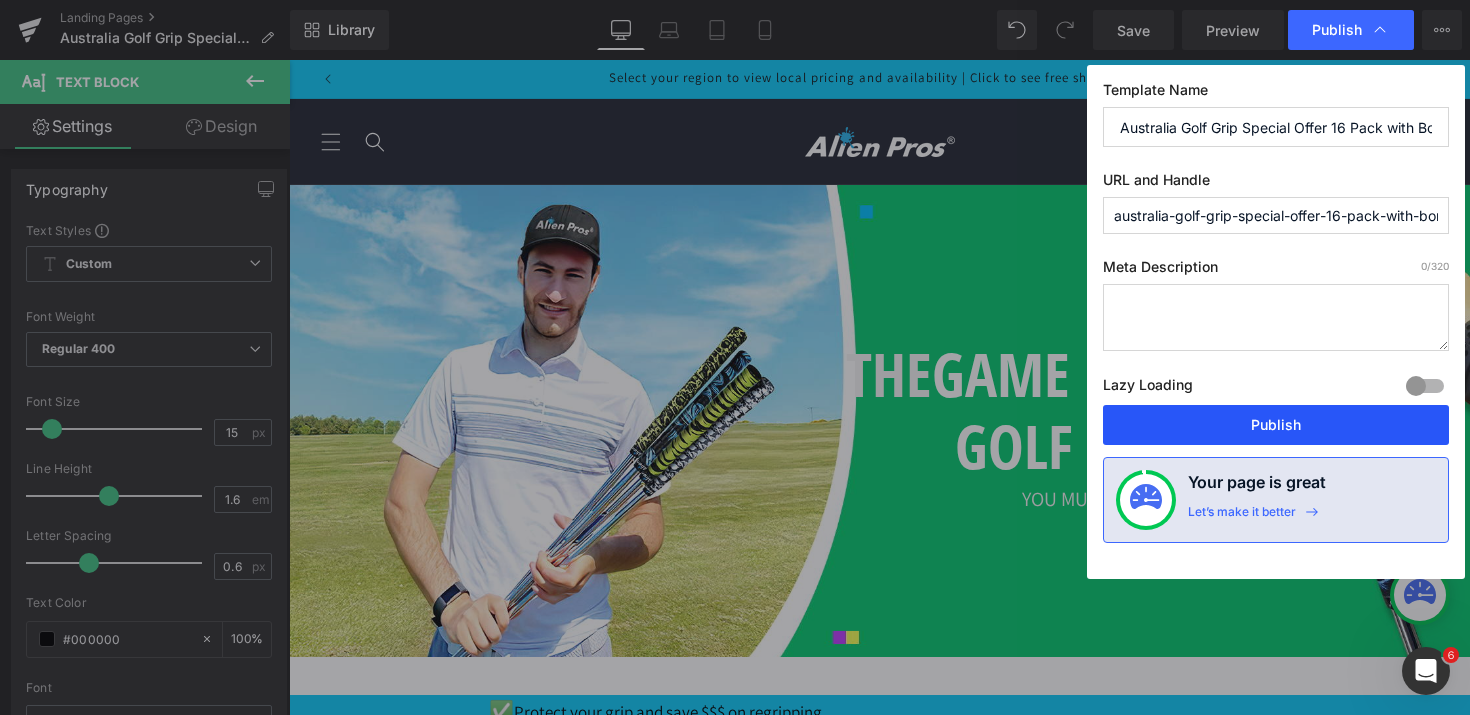 click on "Publish" at bounding box center (1276, 425) 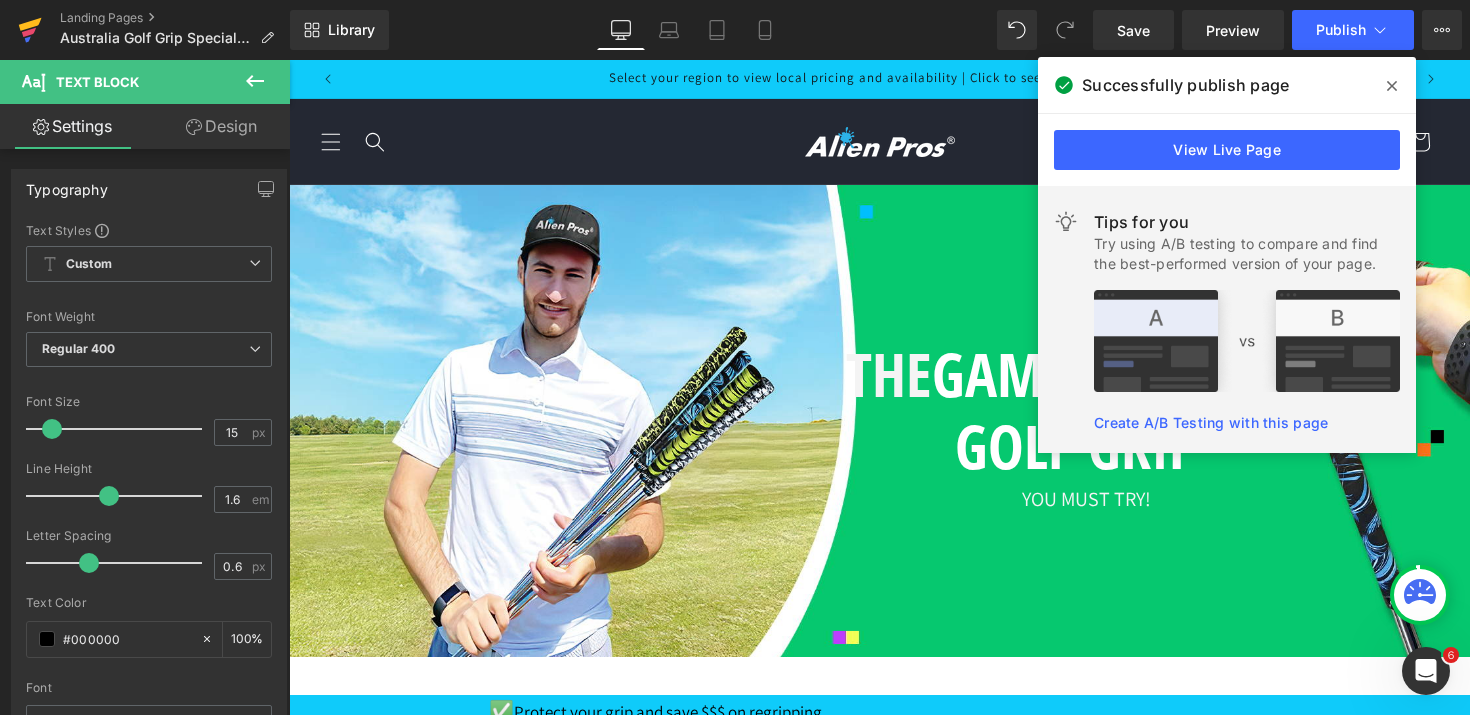 click 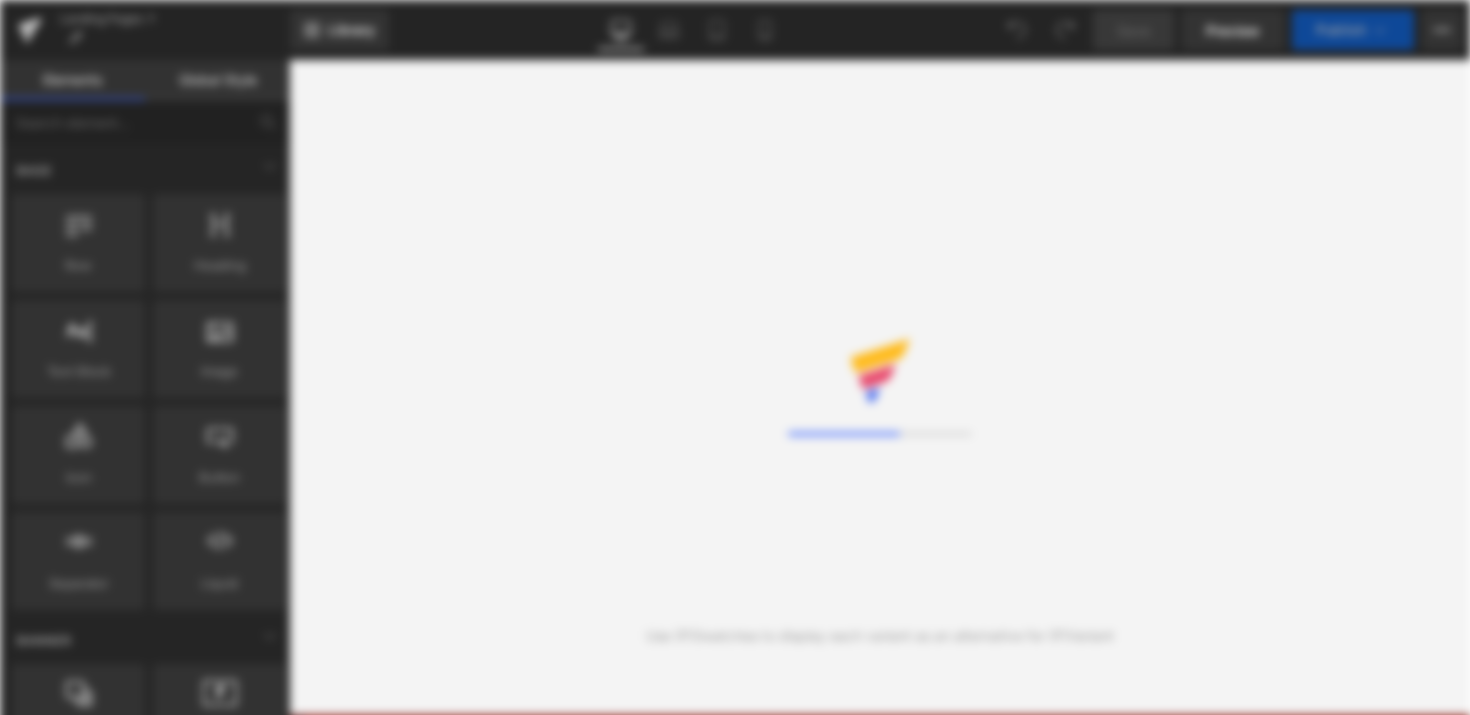 scroll, scrollTop: 0, scrollLeft: 0, axis: both 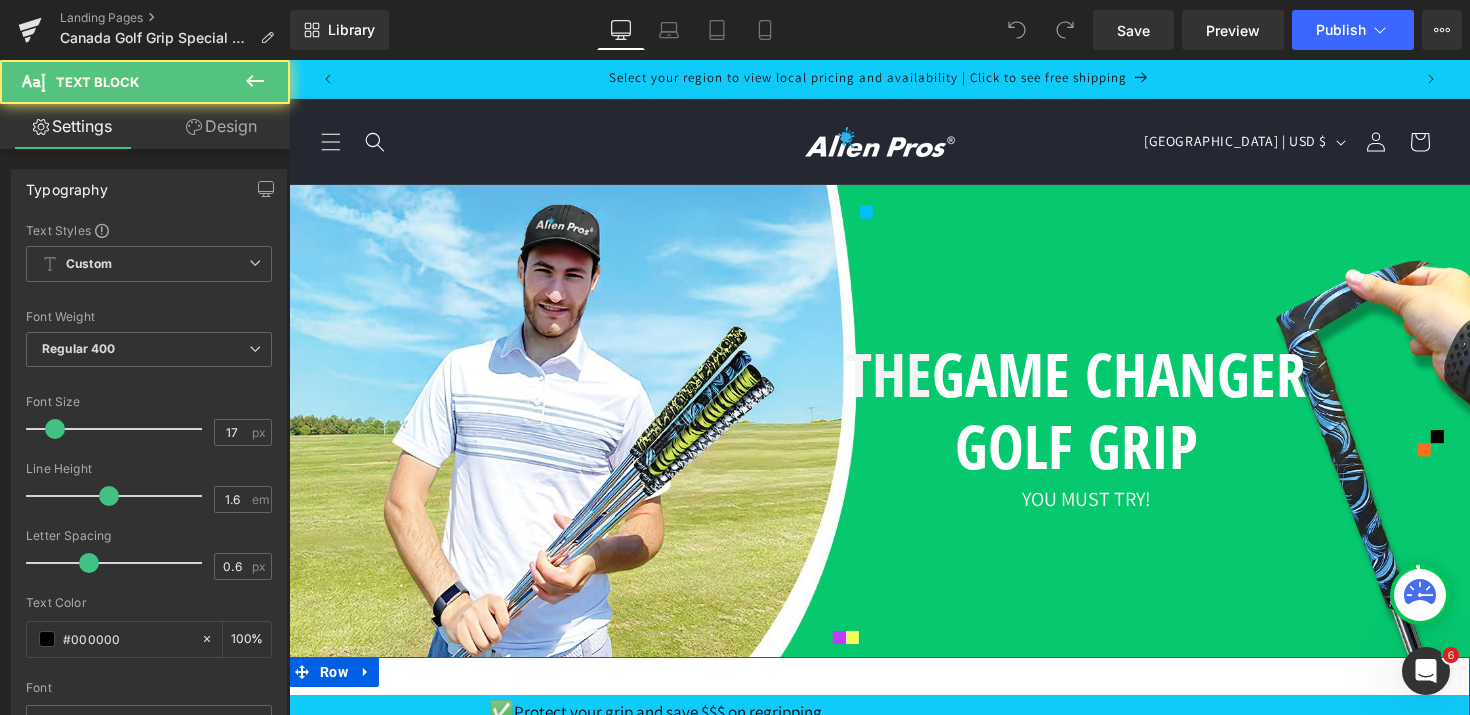 click on "I guarantee that you'll love our products, or I'll return your entire $47 CAD and let you keep the grips anyway." at bounding box center [918, 17802] 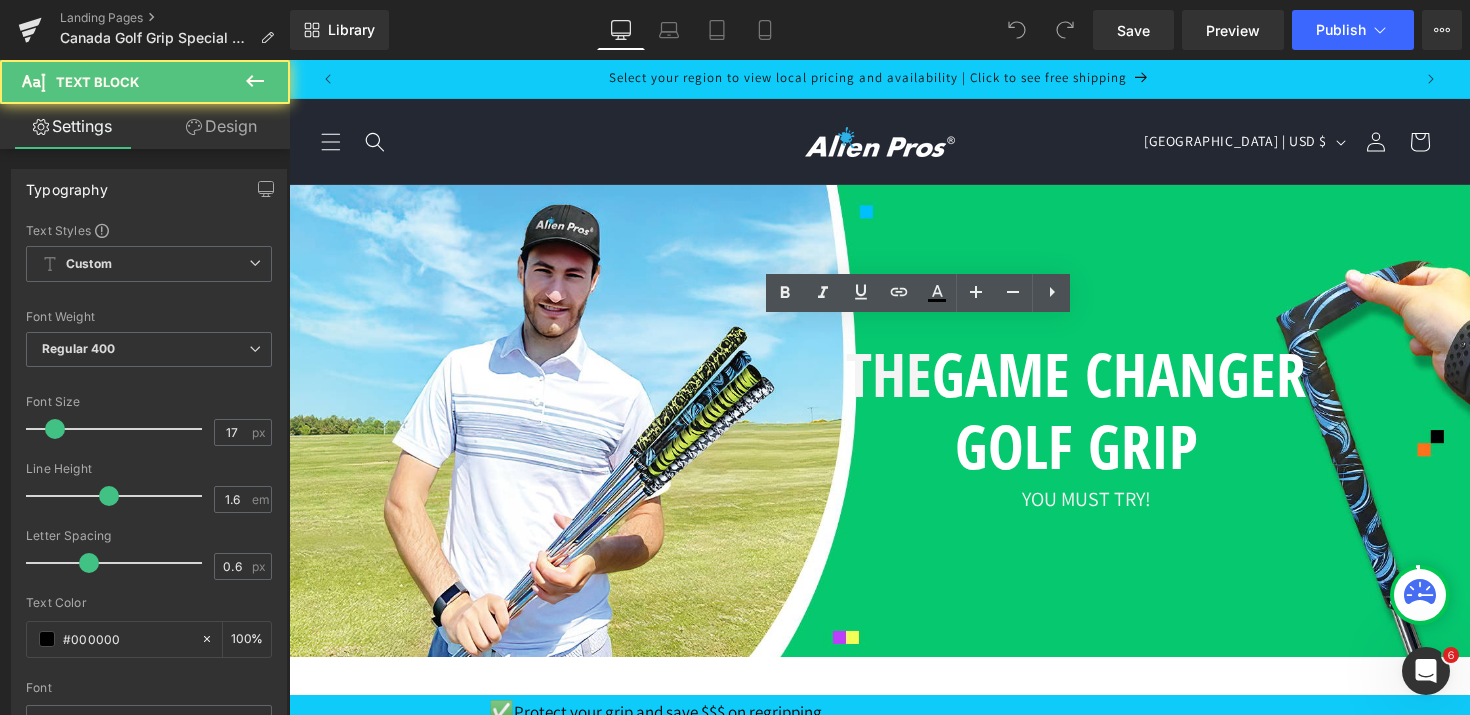 click on "I guarantee that you'll love our products, or I'll return your entire $47 CAD and let you keep the grips anyway." at bounding box center (918, 17802) 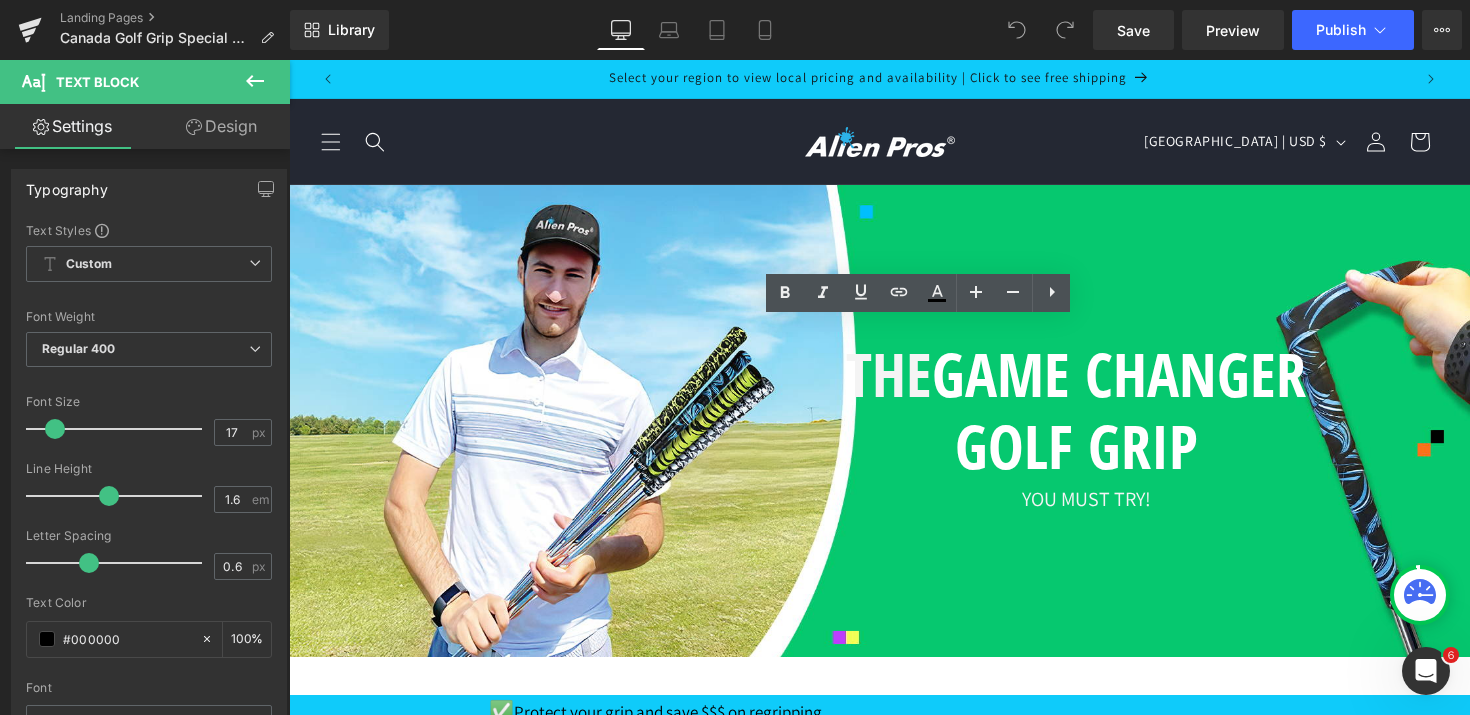 type 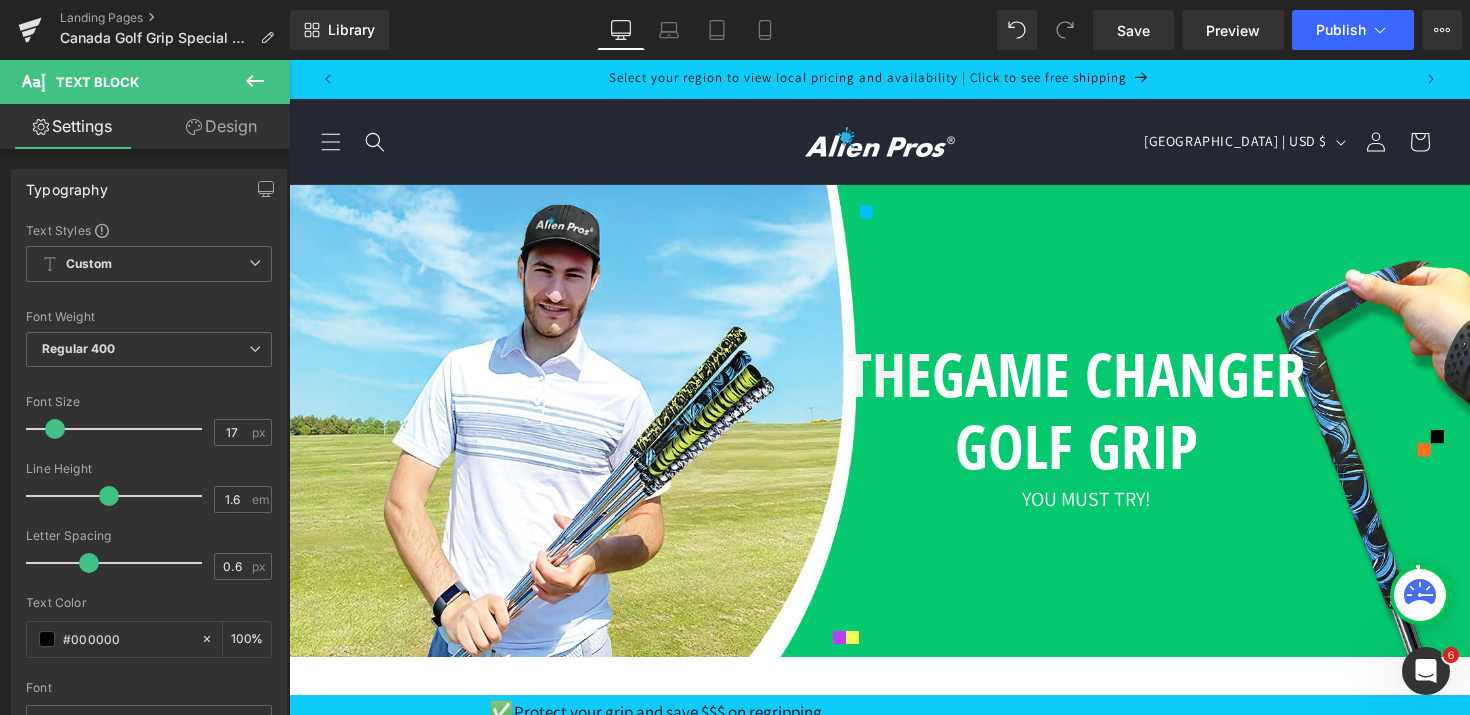 scroll, scrollTop: 19636, scrollLeft: 0, axis: vertical 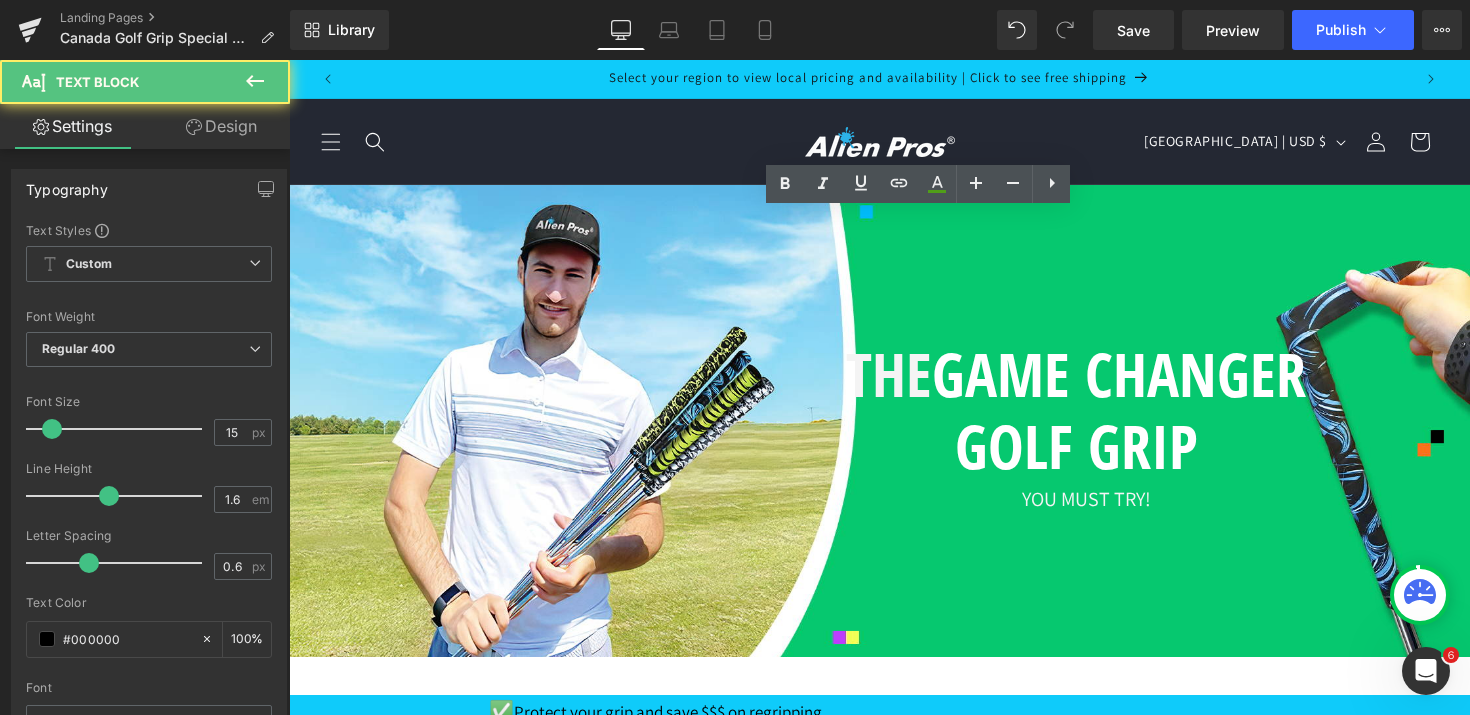 click on "Now $47 CAD" at bounding box center (468, 19909) 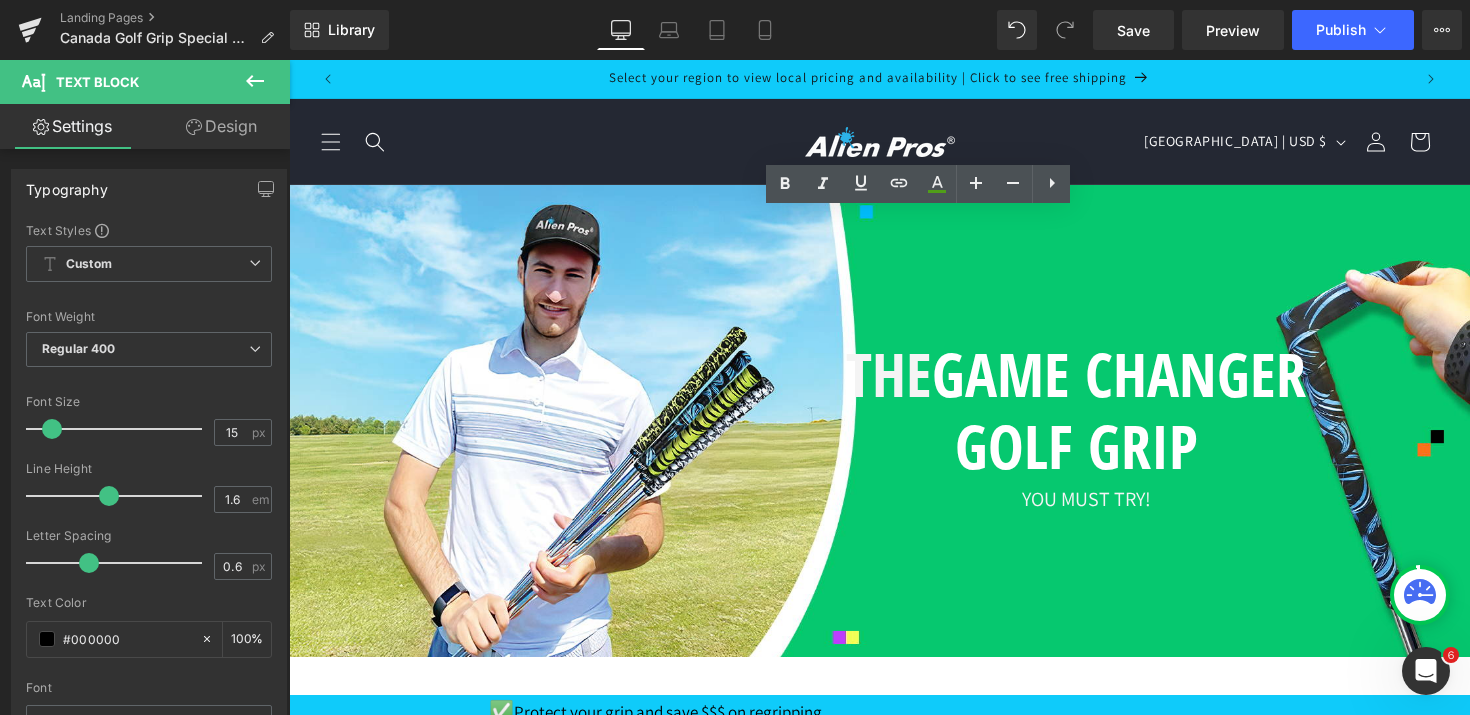 type 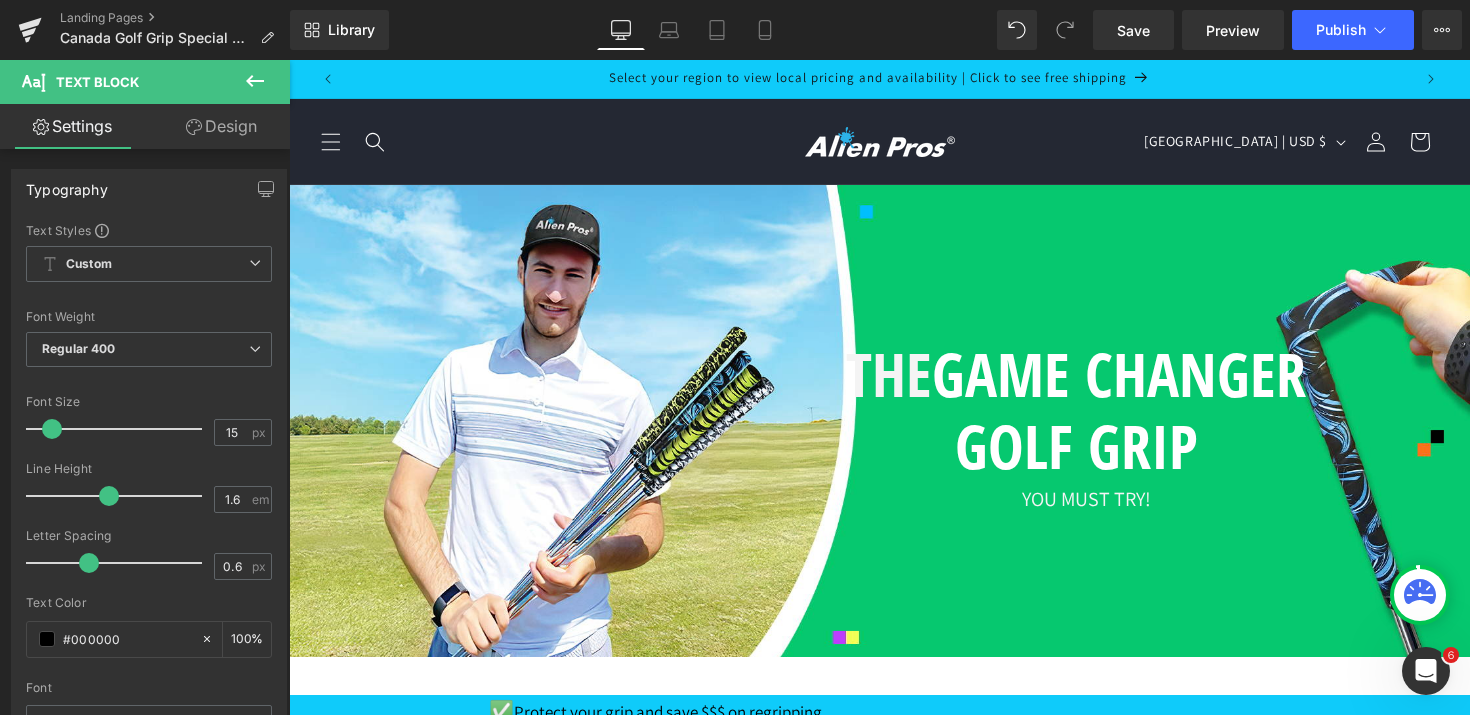 click on "If for whatever reason, you don’t feel like this grip is the best for you, email us and we will send you a full $47 CAD refund, no questions asked... You don’t even need to send the grips back." at bounding box center [898, 20017] 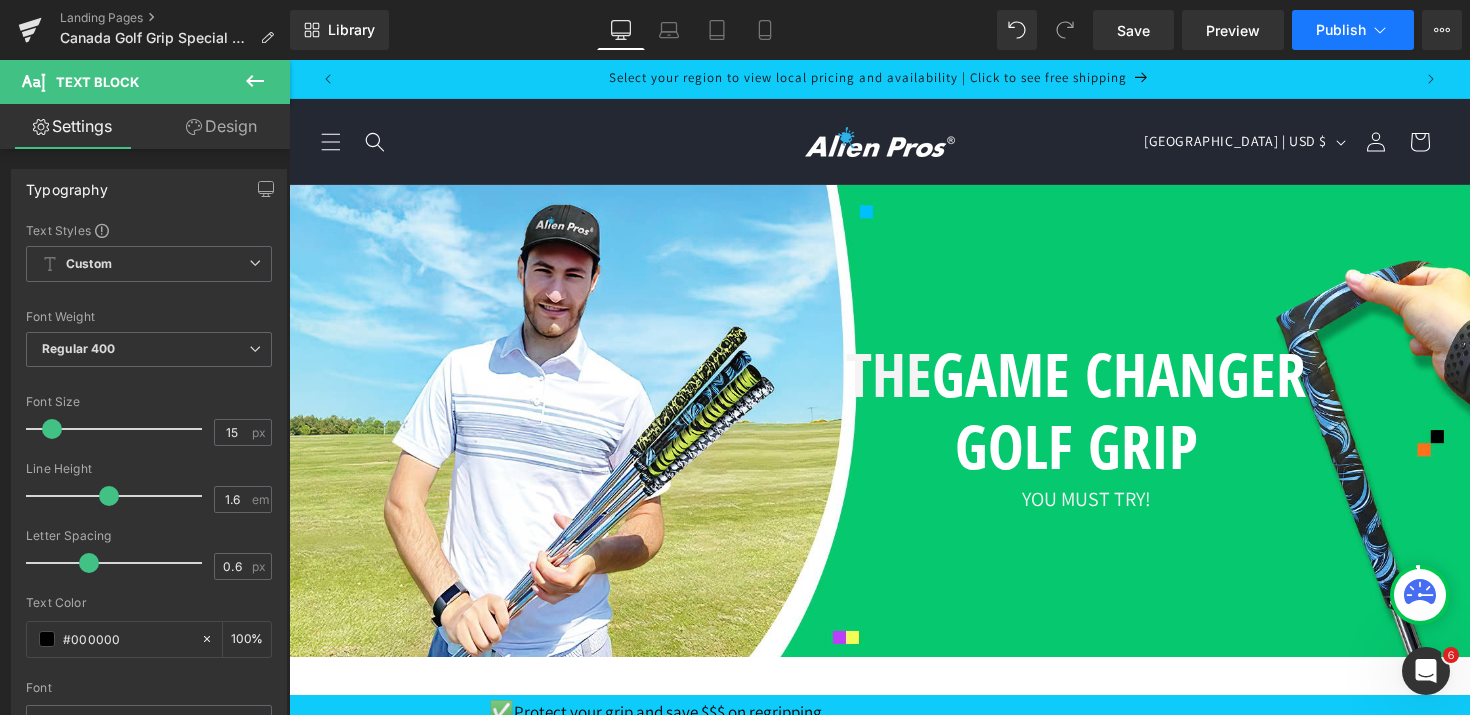 click 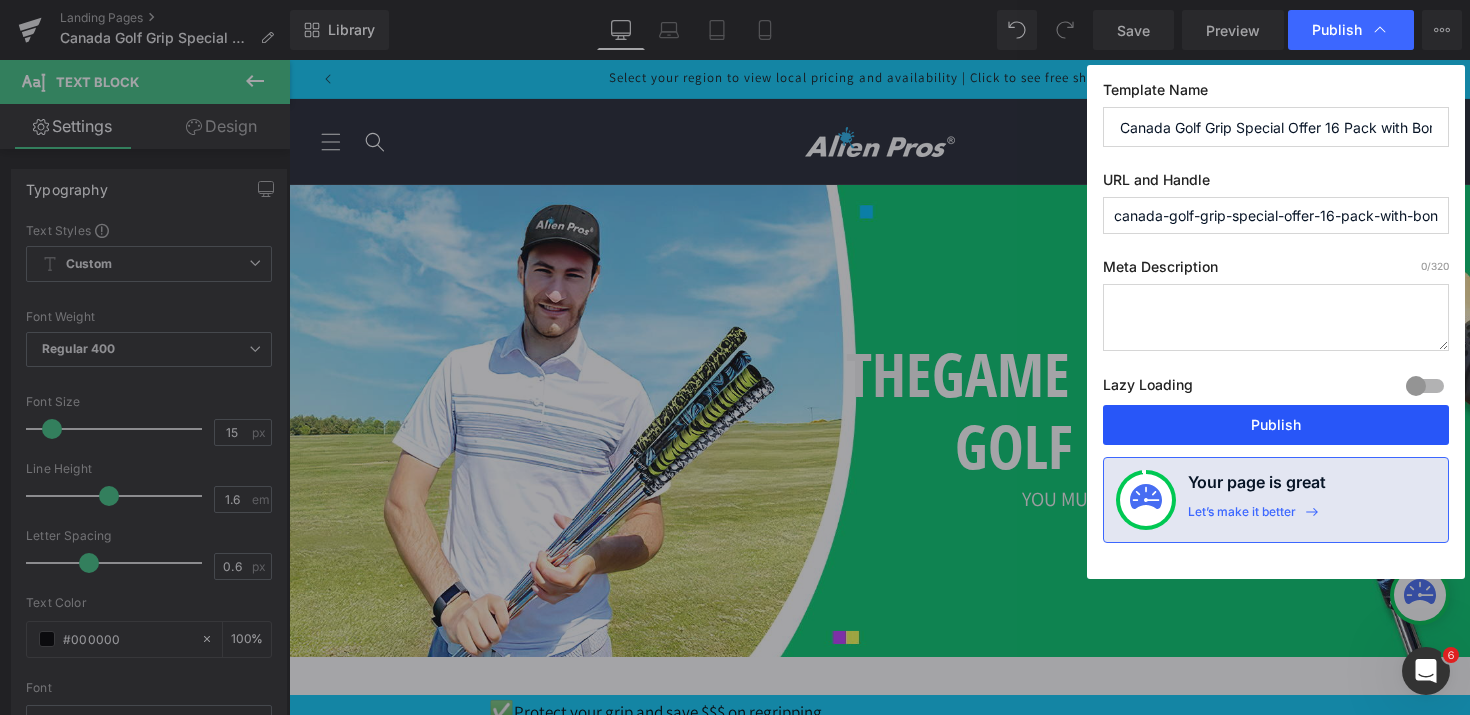 click on "Publish" at bounding box center (1276, 425) 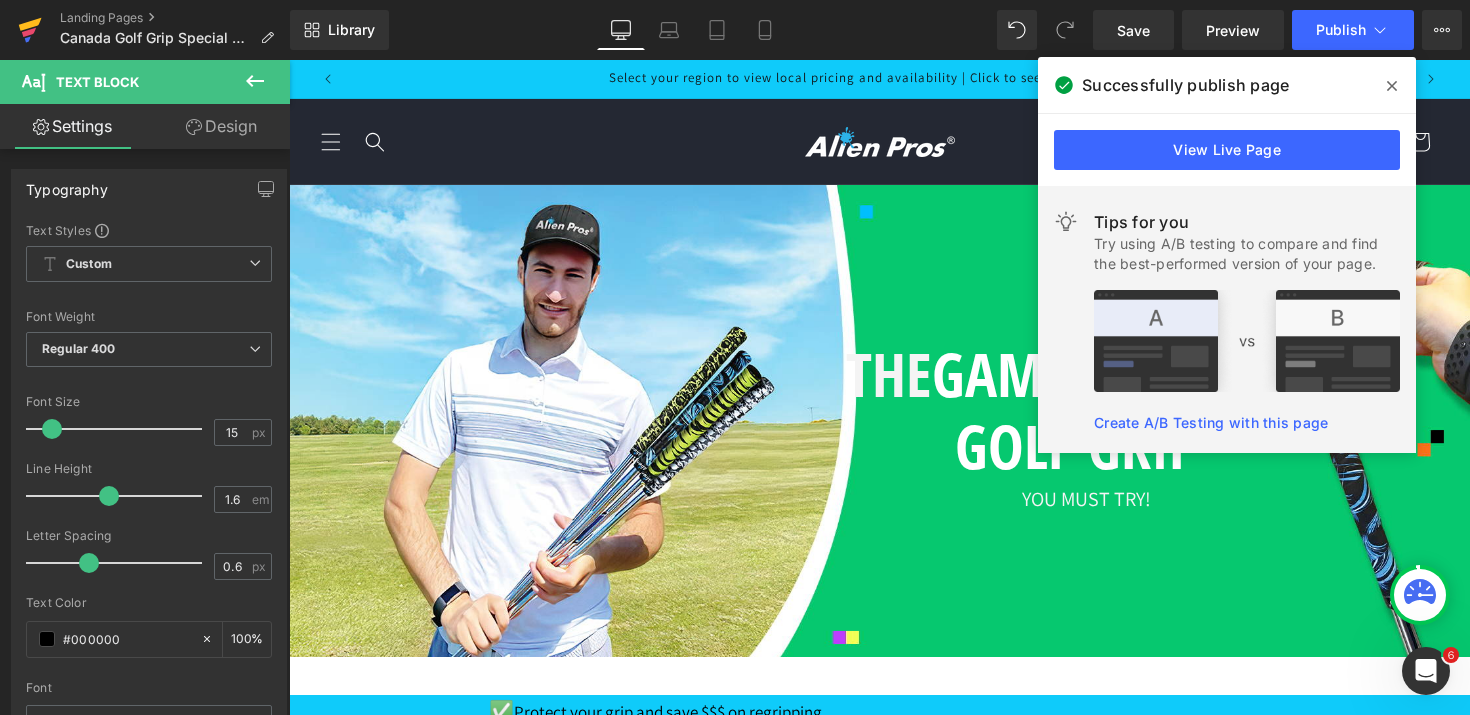 click 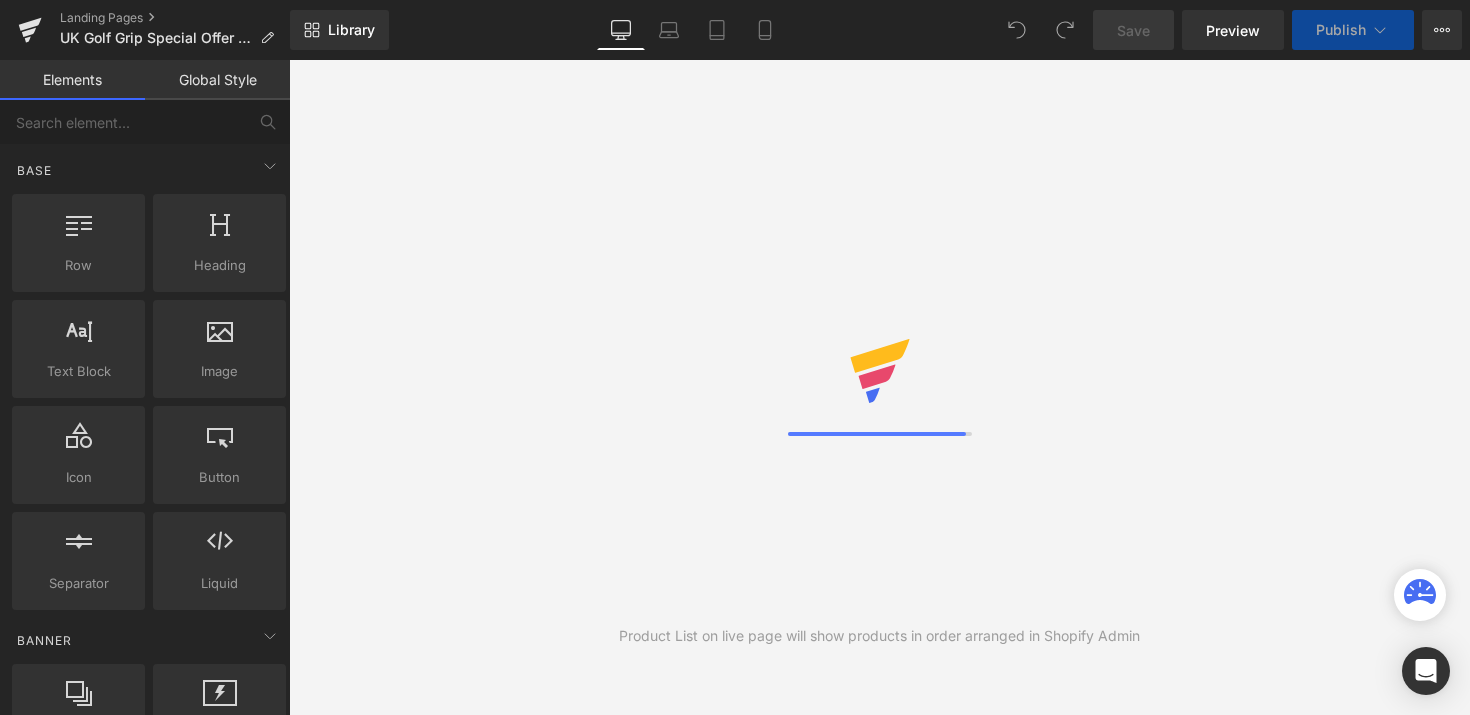 scroll, scrollTop: 0, scrollLeft: 0, axis: both 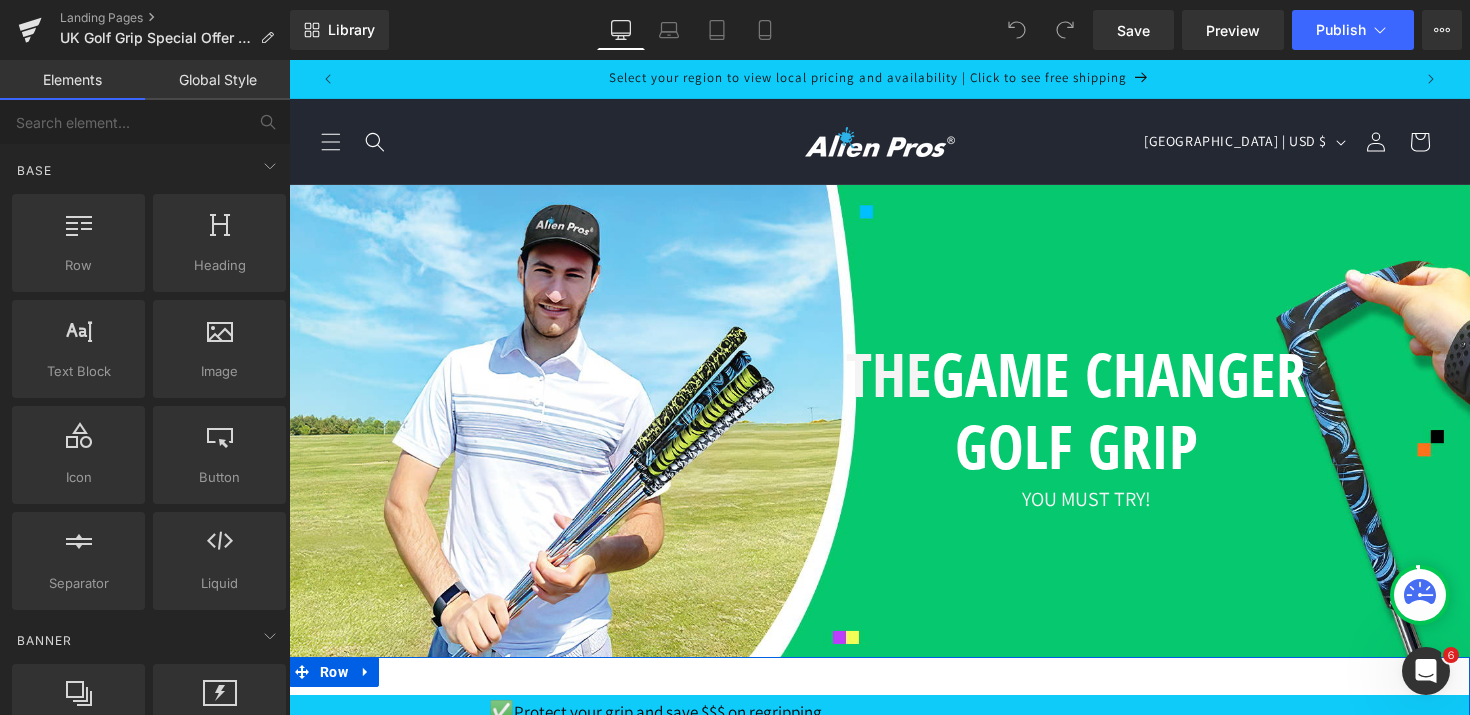 click on "I guarantee that you'll love our products, or I'll return your entire £26 and let you keep the grips anyway." at bounding box center [918, 17805] 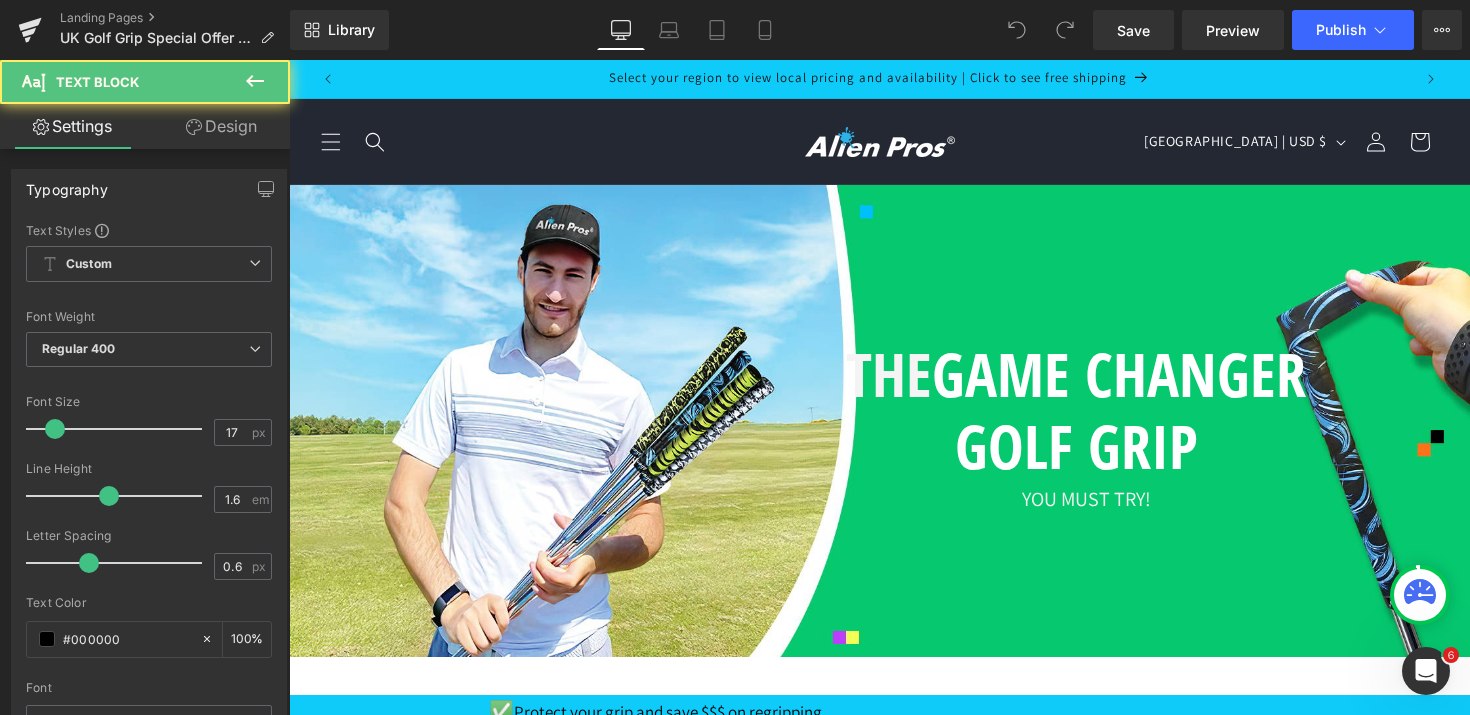 click on "I guarantee that you'll love our products, or I'll return your entire £26 and let you keep the grips anyway." at bounding box center [918, 17805] 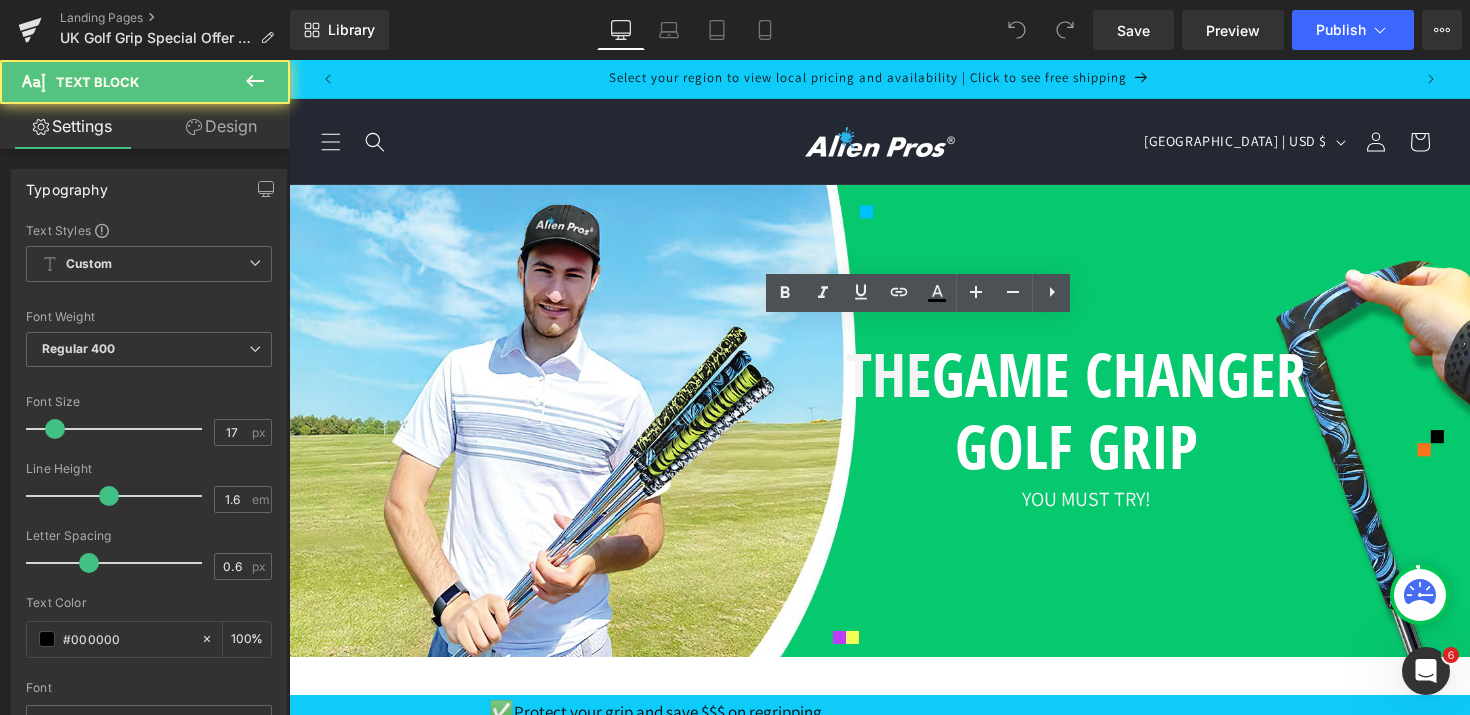 type 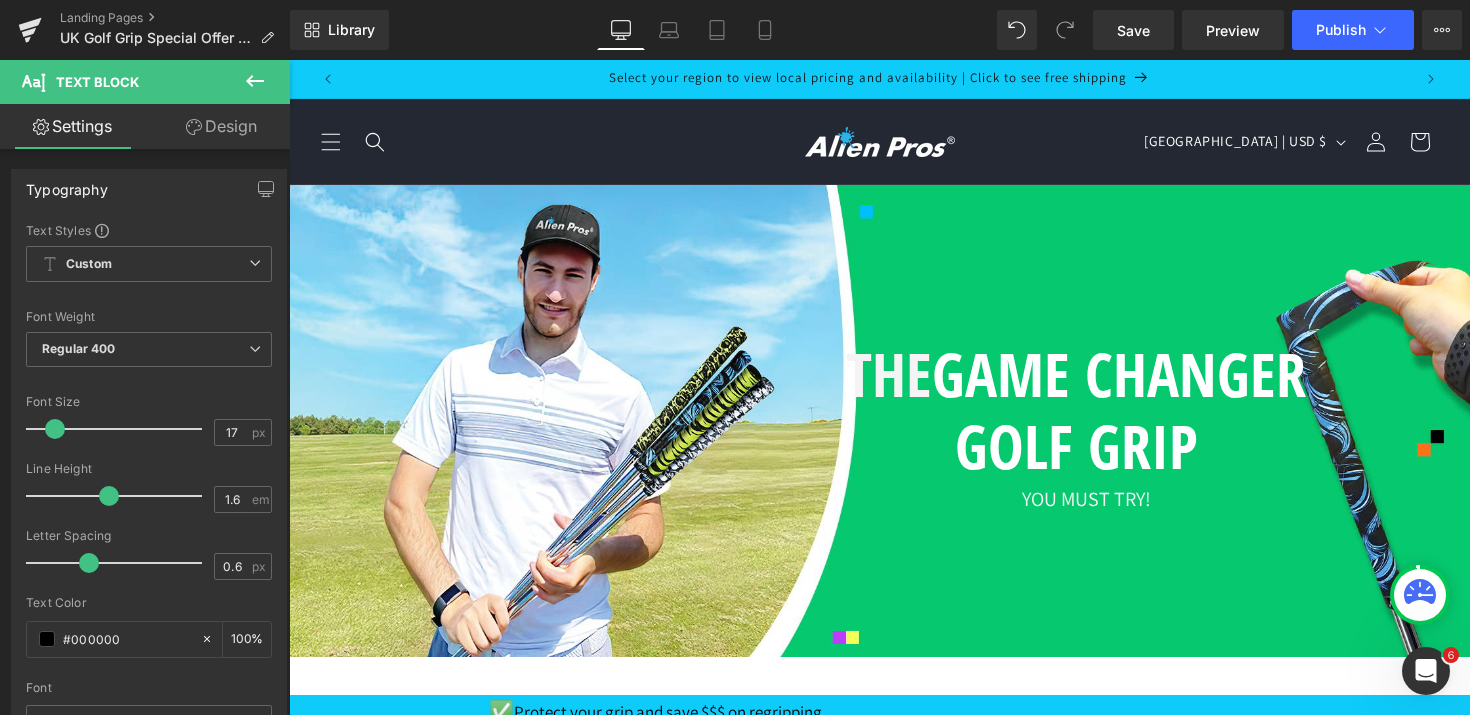 scroll, scrollTop: 19569, scrollLeft: 0, axis: vertical 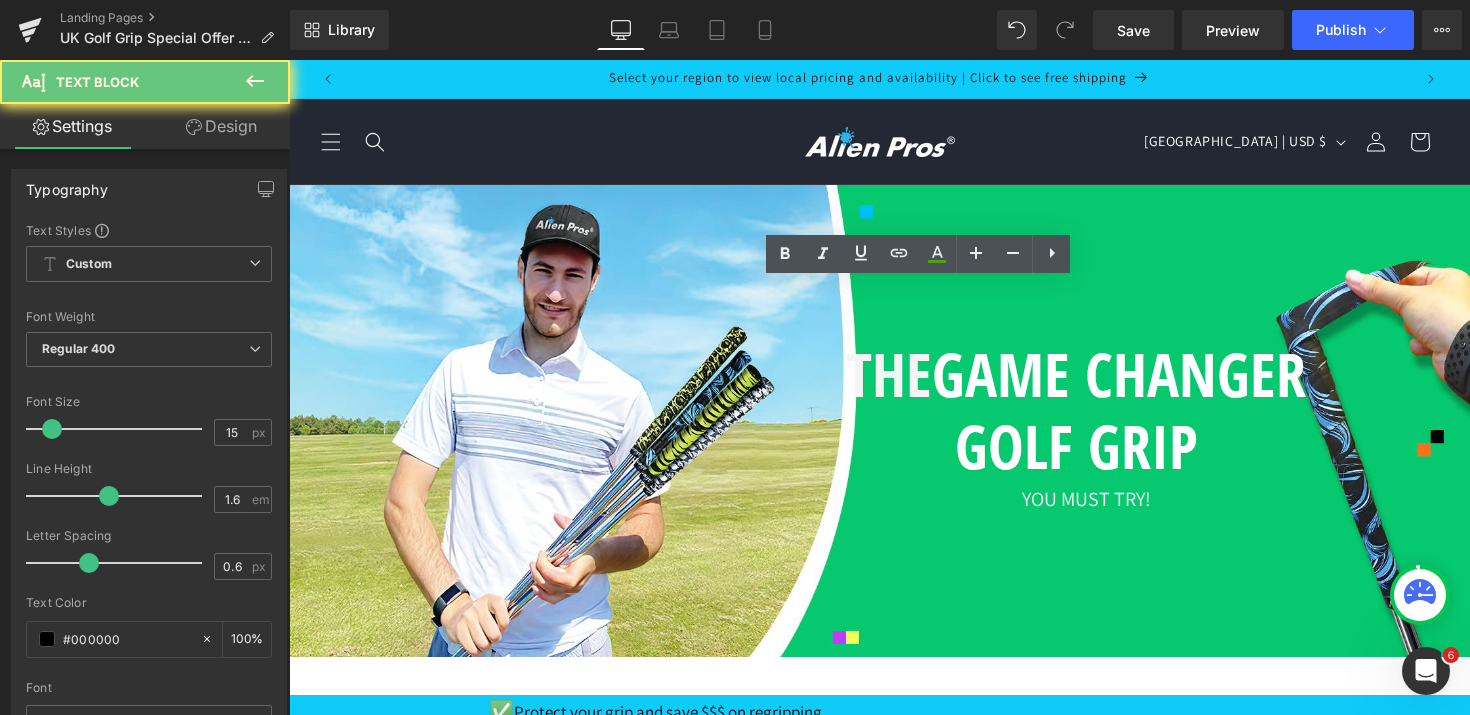 click on "Now £26" at bounding box center [445, 19913] 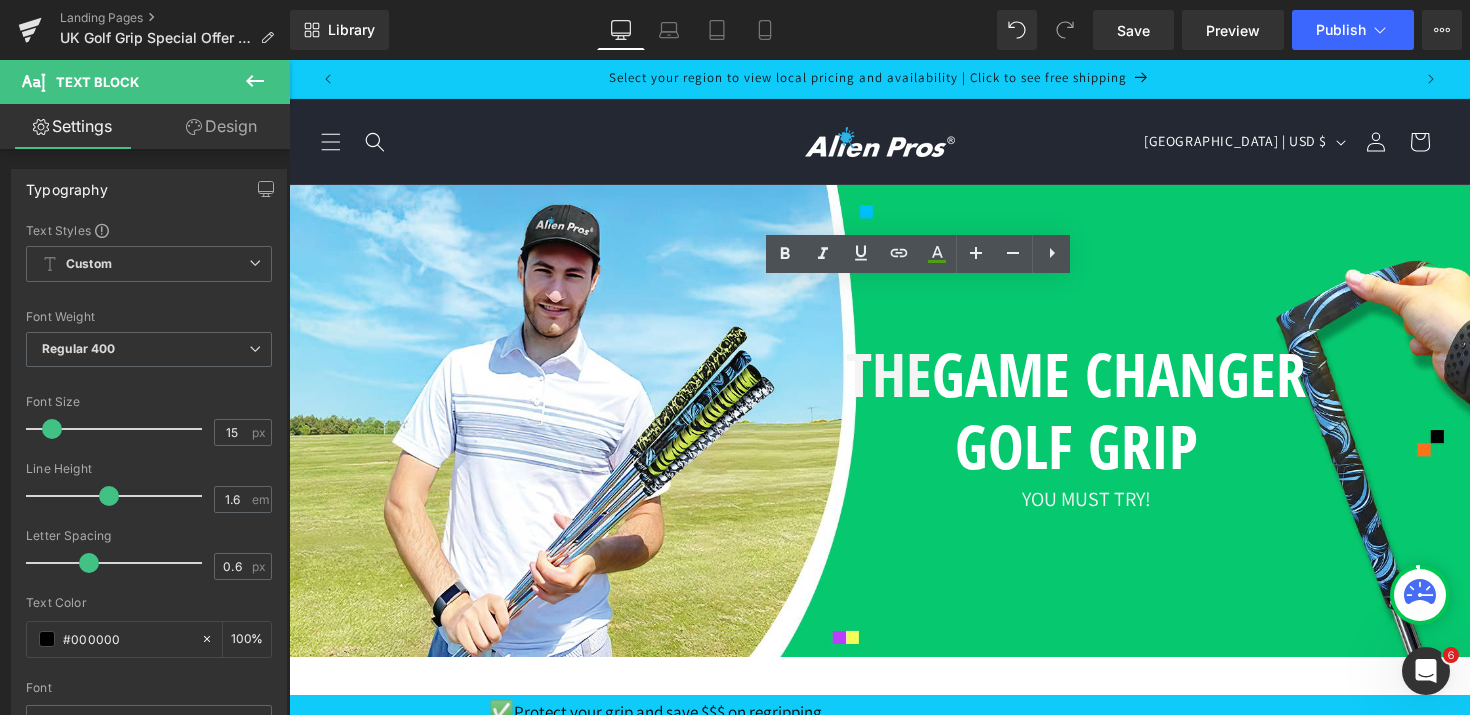 type 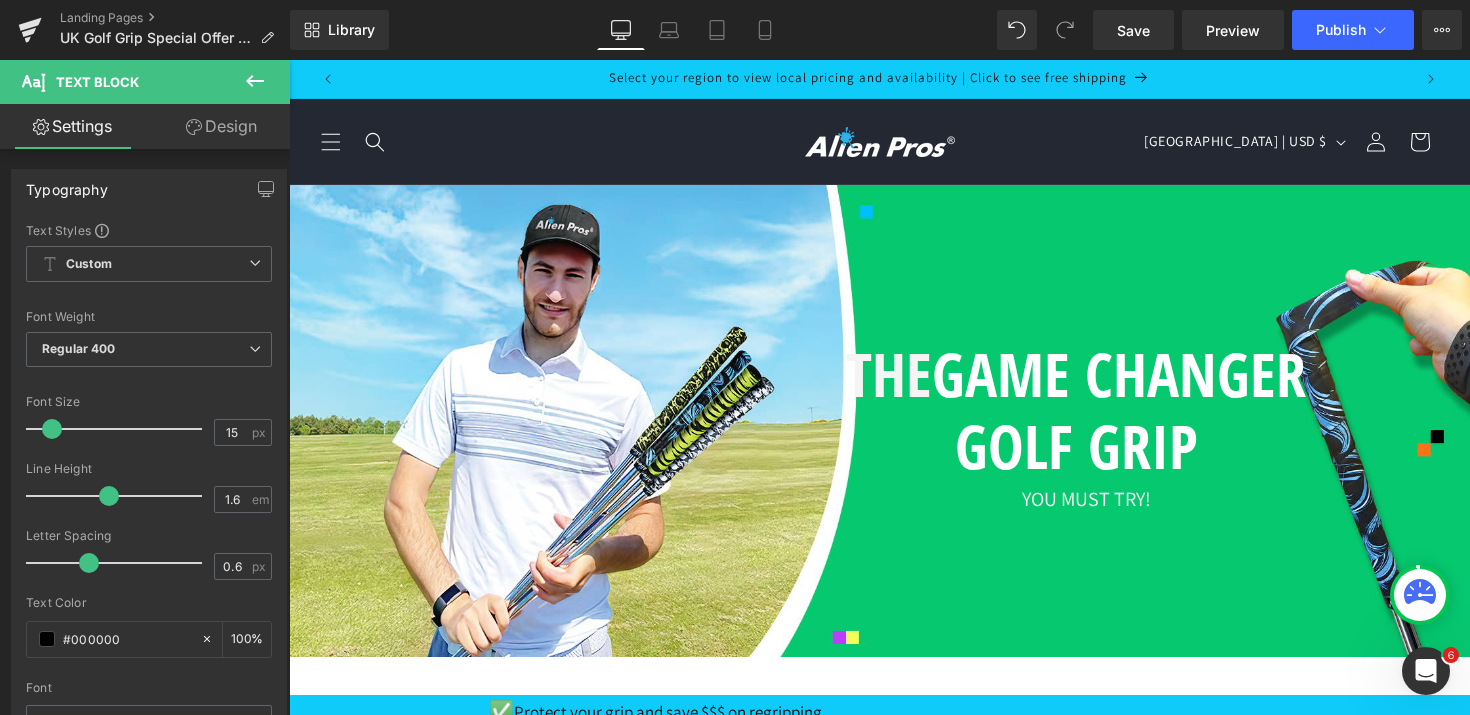 scroll, scrollTop: 19778, scrollLeft: 0, axis: vertical 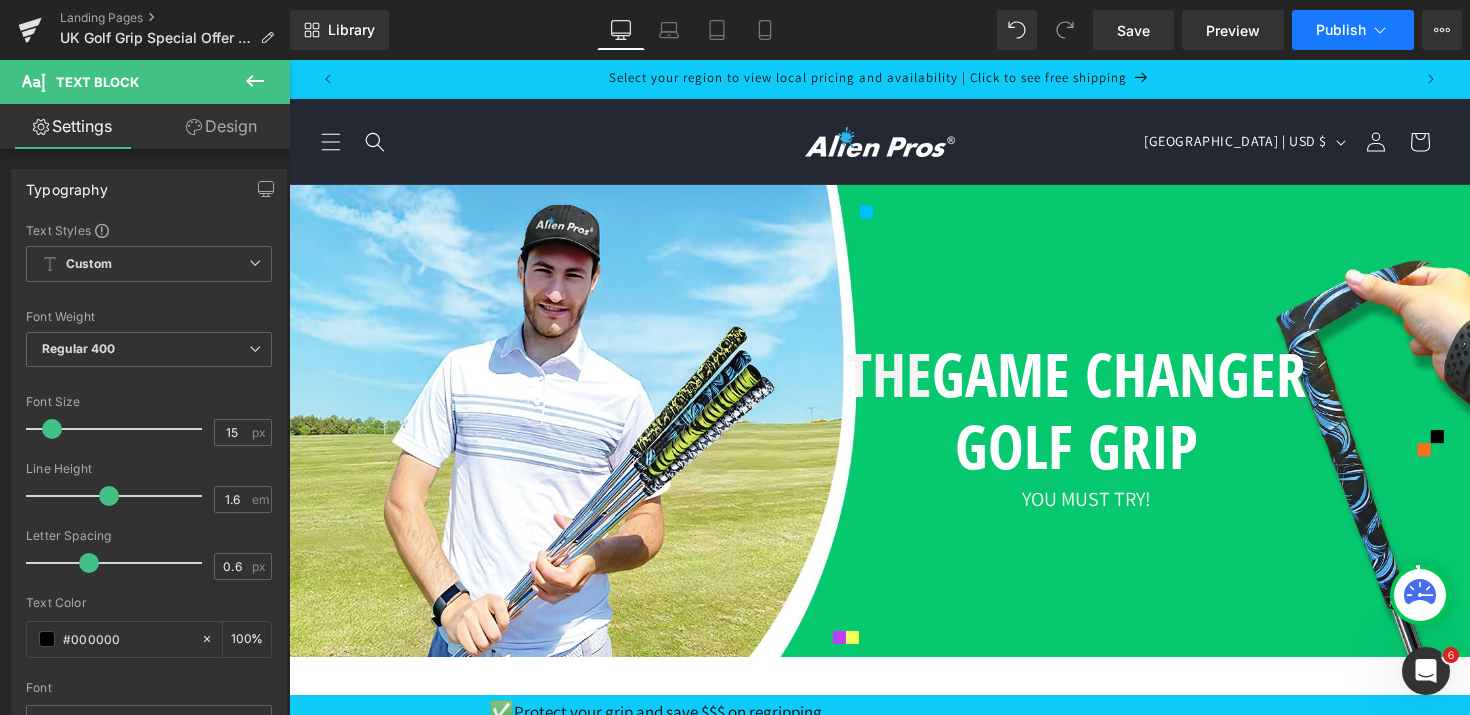 click on "Publish" at bounding box center [1353, 30] 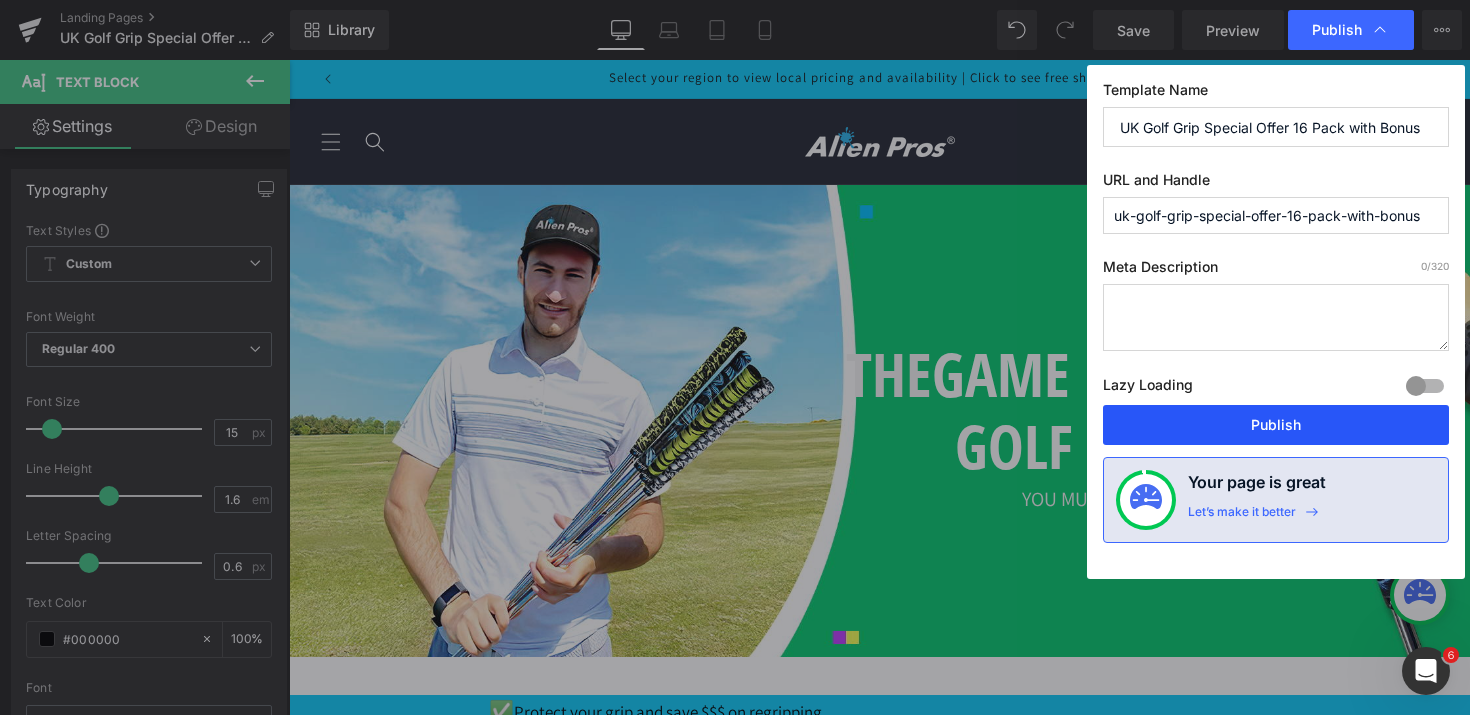 click on "Publish" at bounding box center [1276, 425] 